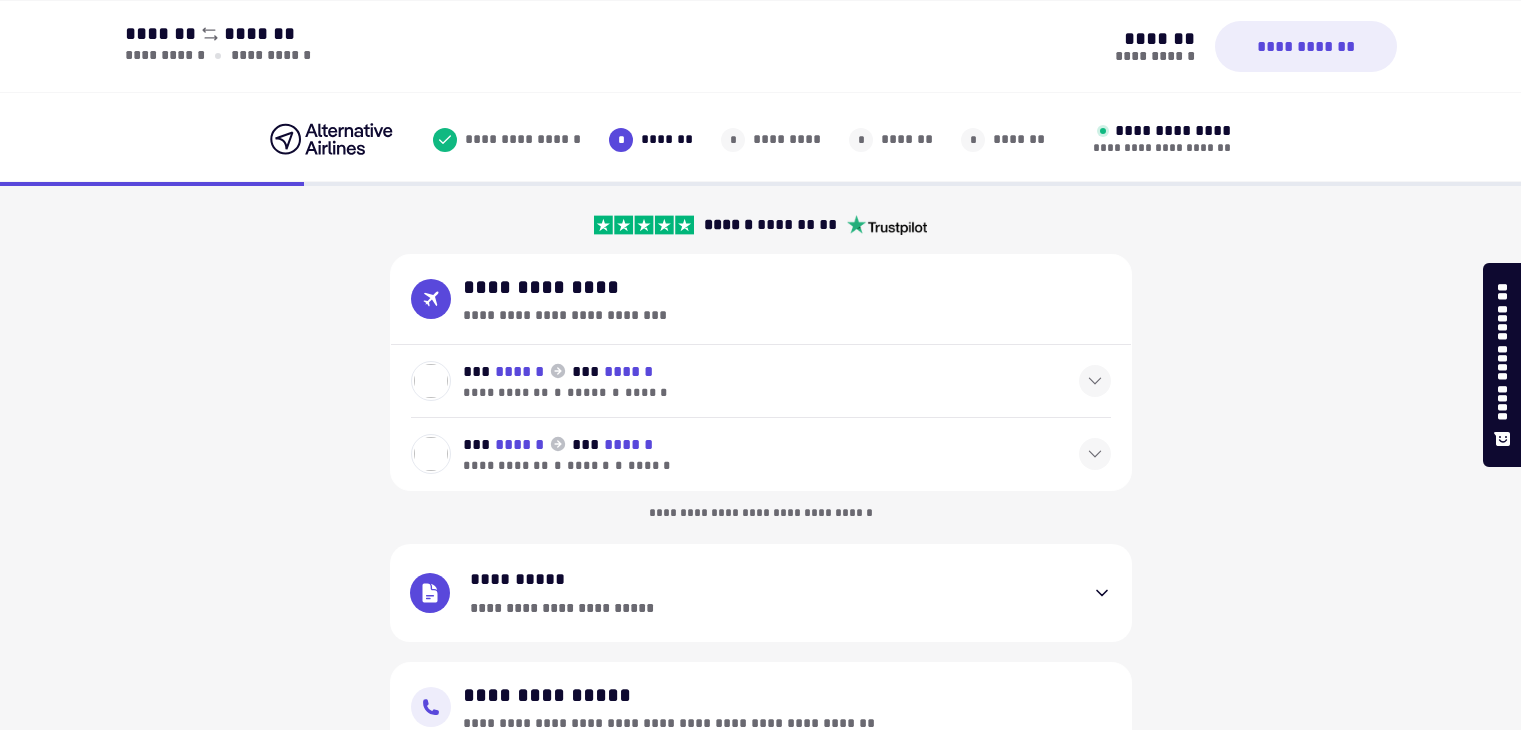 select on "**" 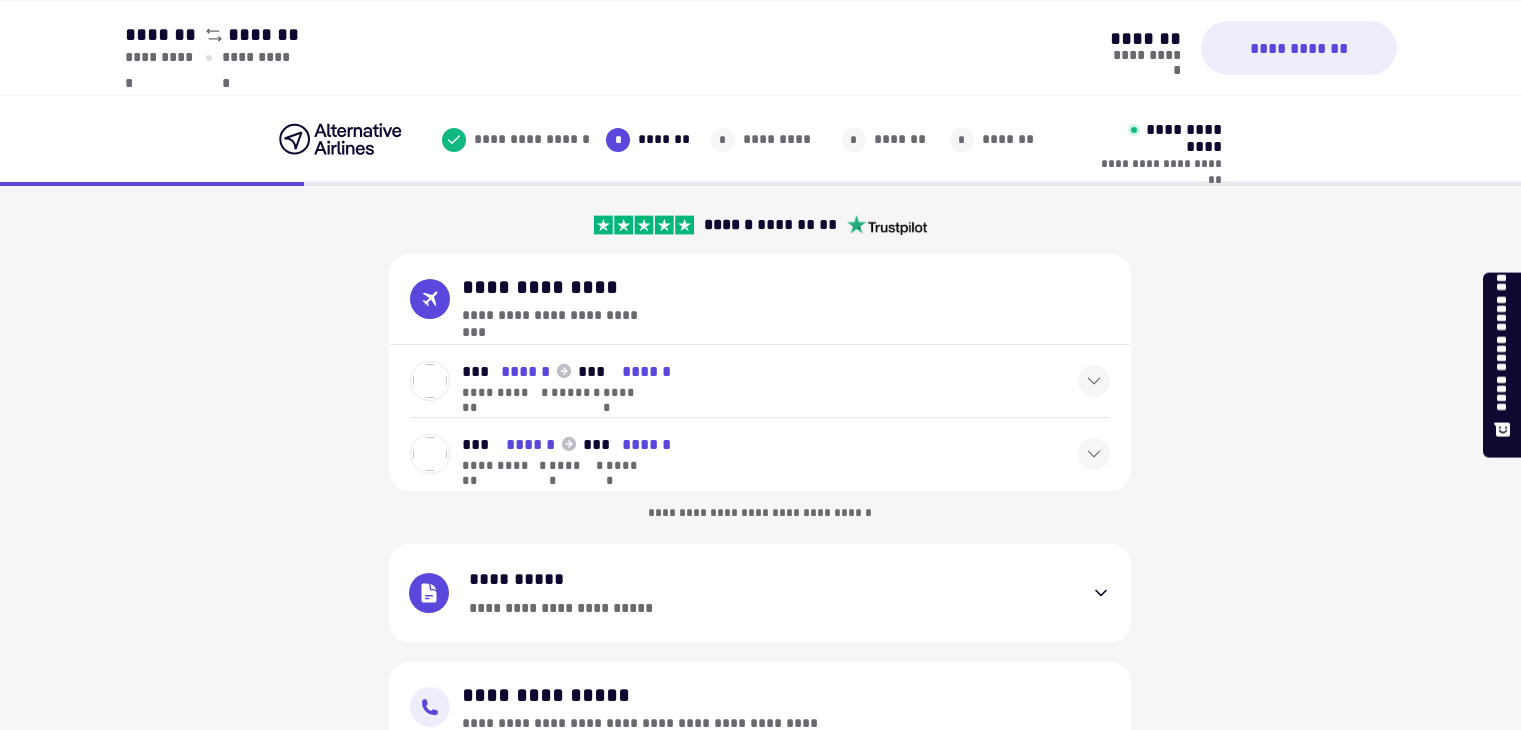 scroll, scrollTop: 172, scrollLeft: 0, axis: vertical 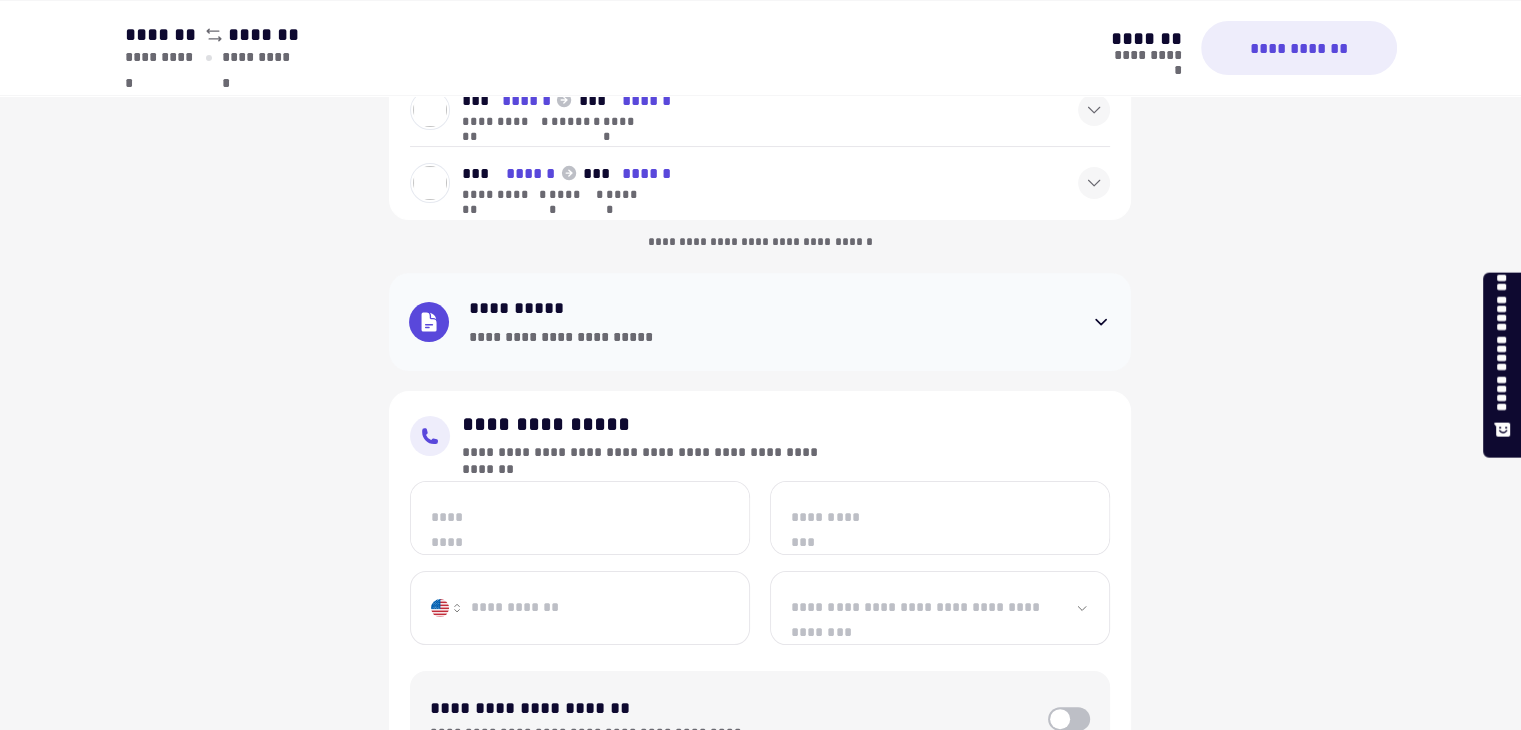 click on "**********" at bounding box center [760, 322] 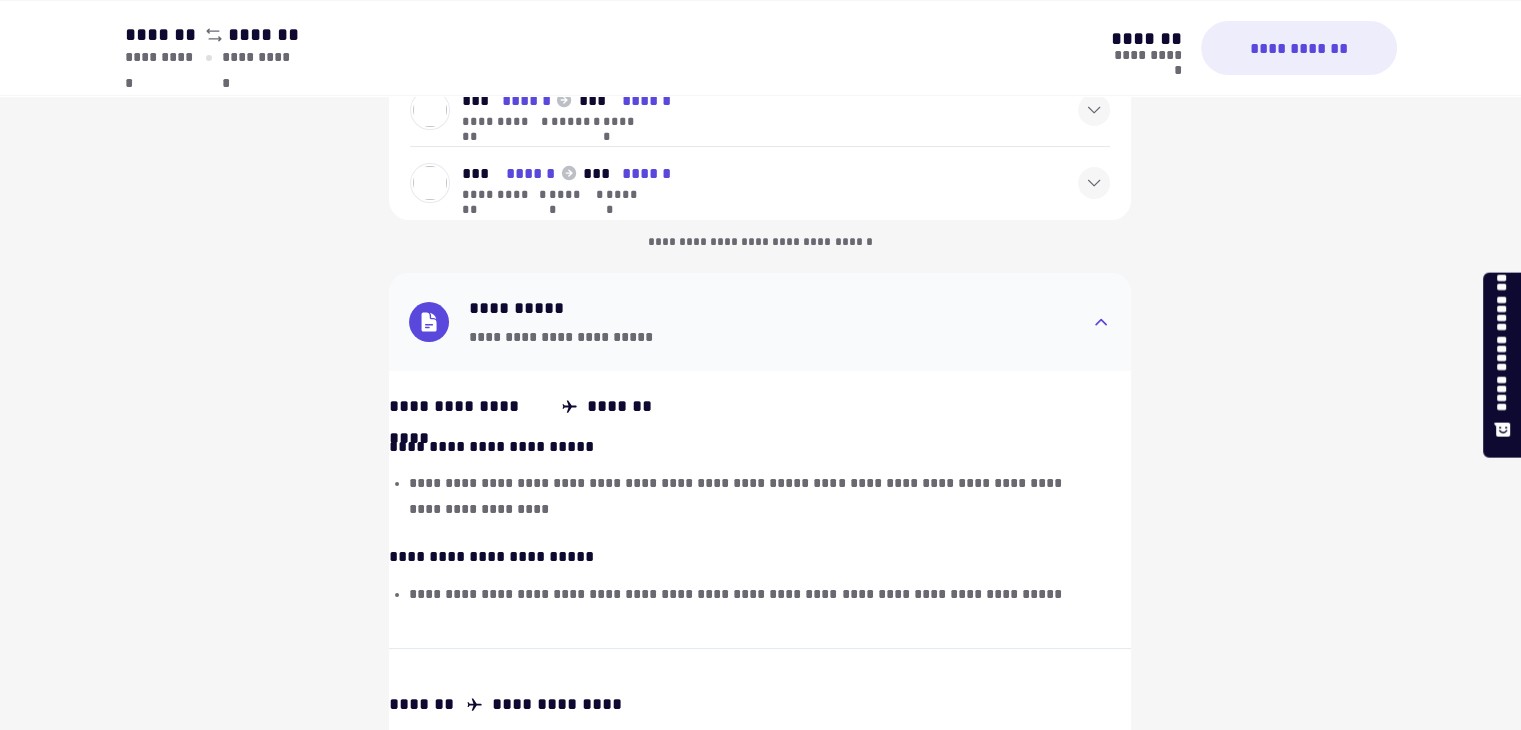 scroll, scrollTop: 543, scrollLeft: 0, axis: vertical 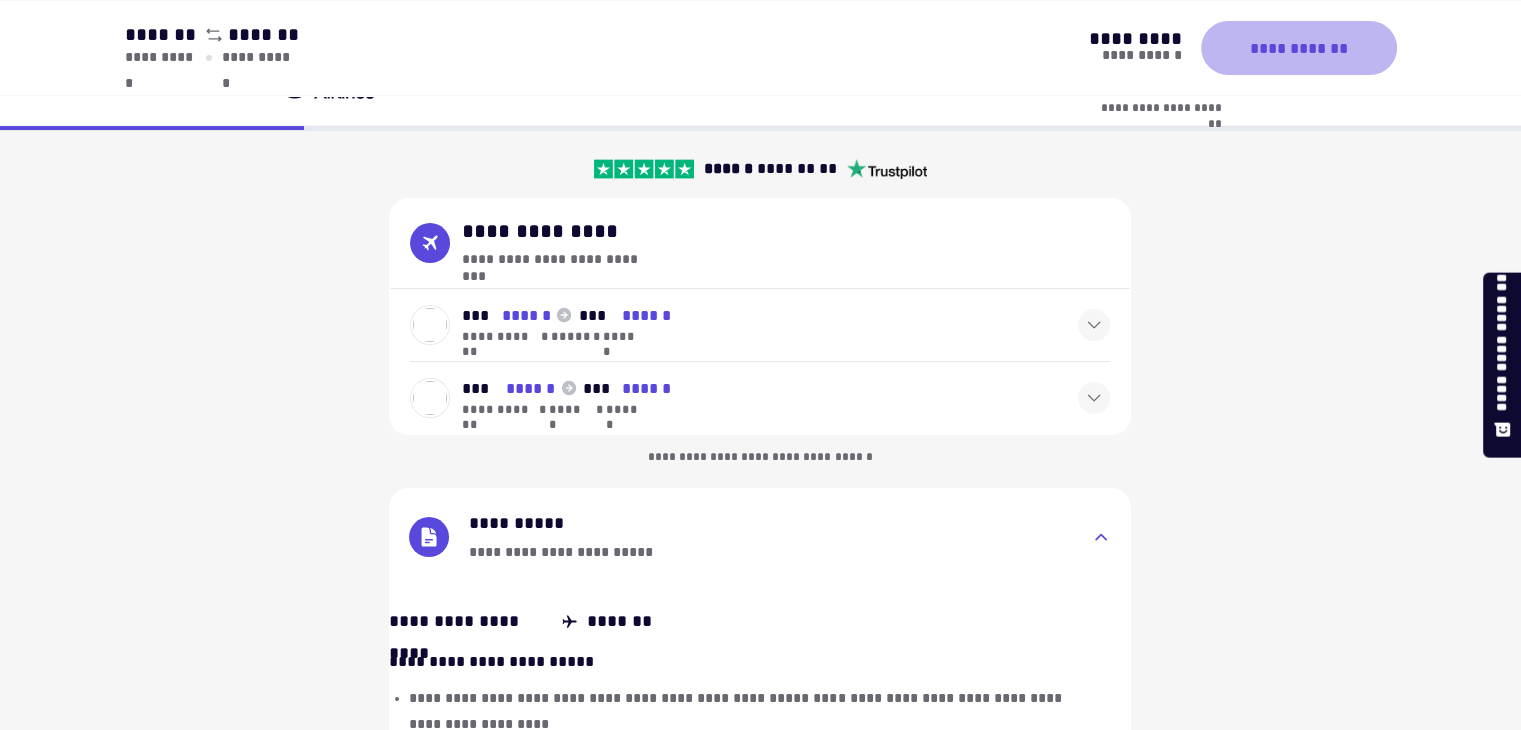 click on "**********" at bounding box center (1298, 48) 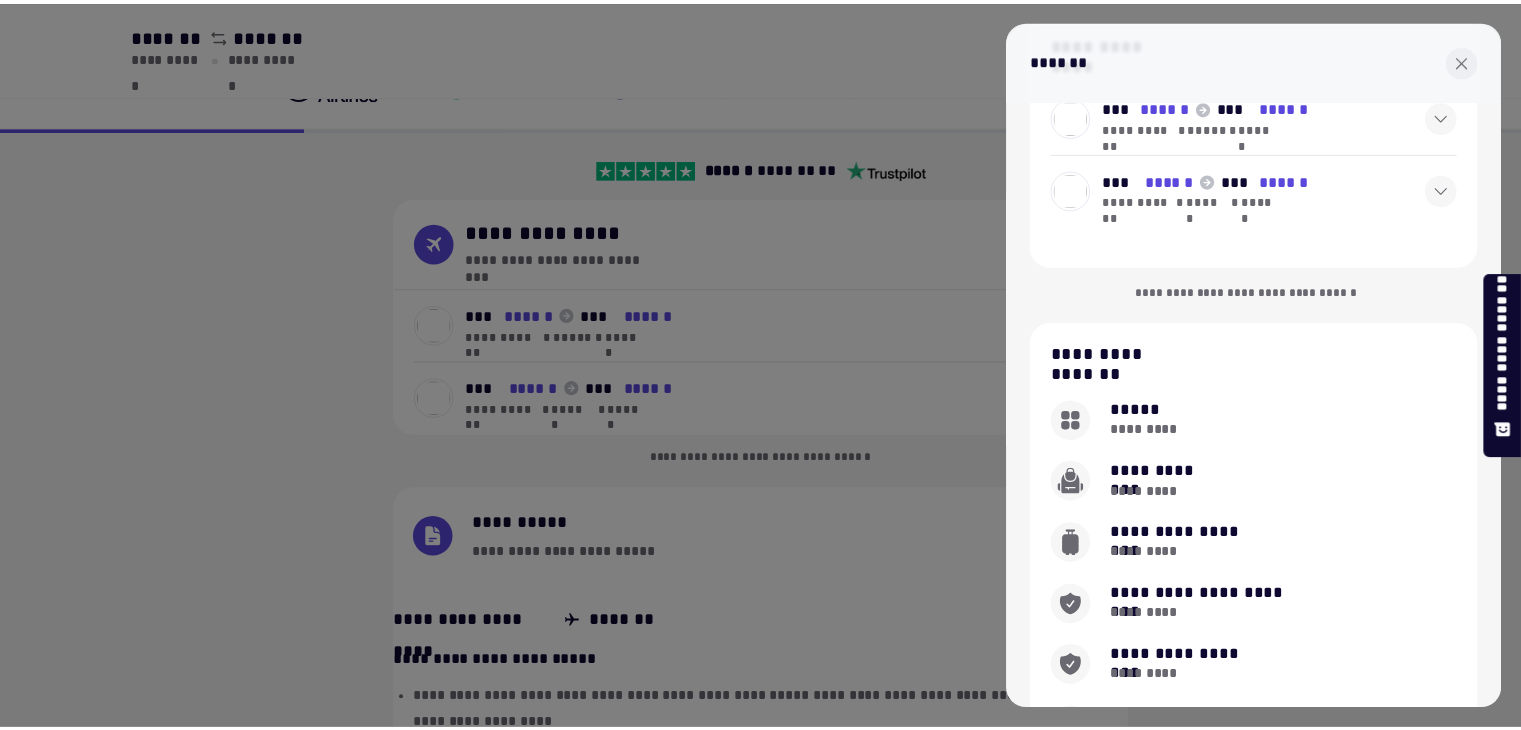 scroll, scrollTop: 0, scrollLeft: 0, axis: both 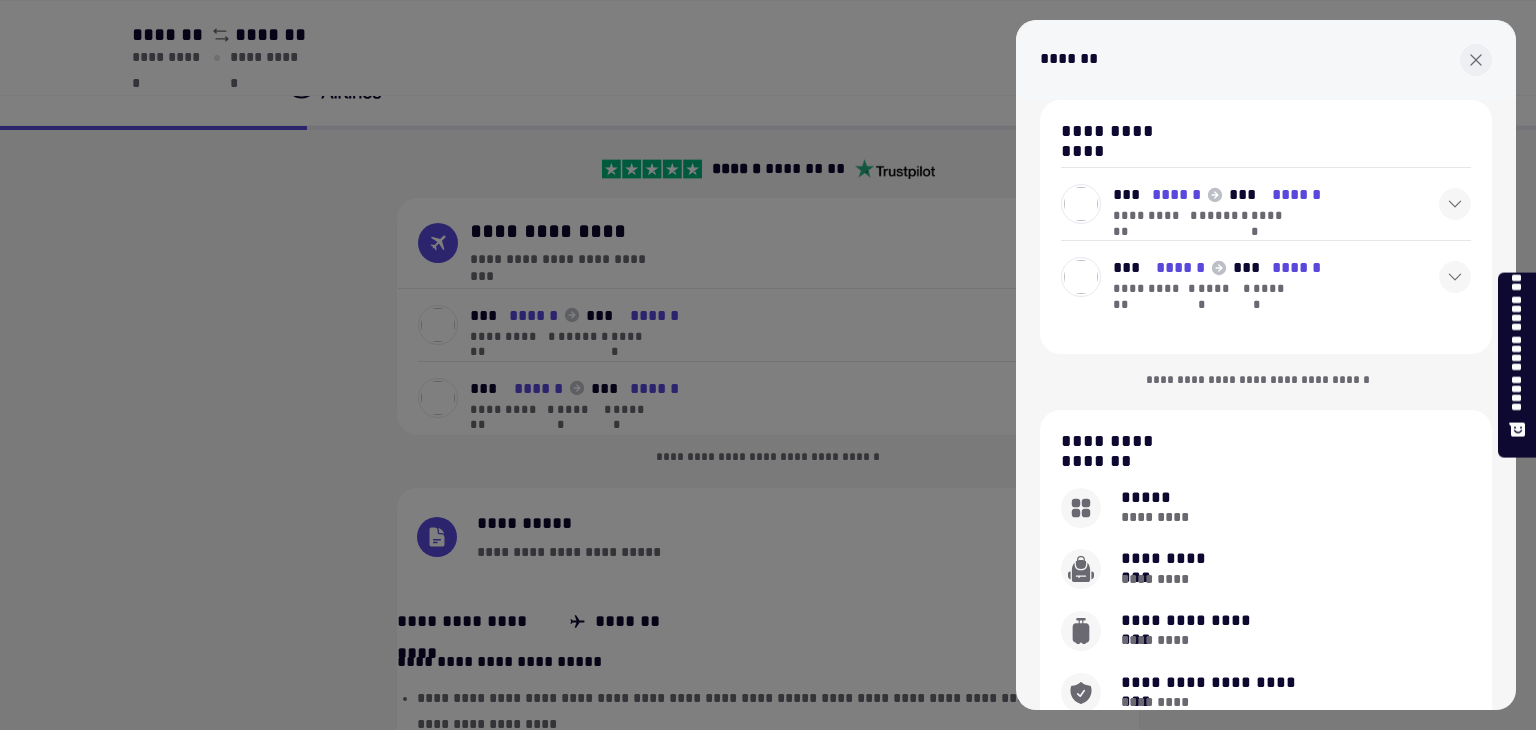 click at bounding box center (768, 365) 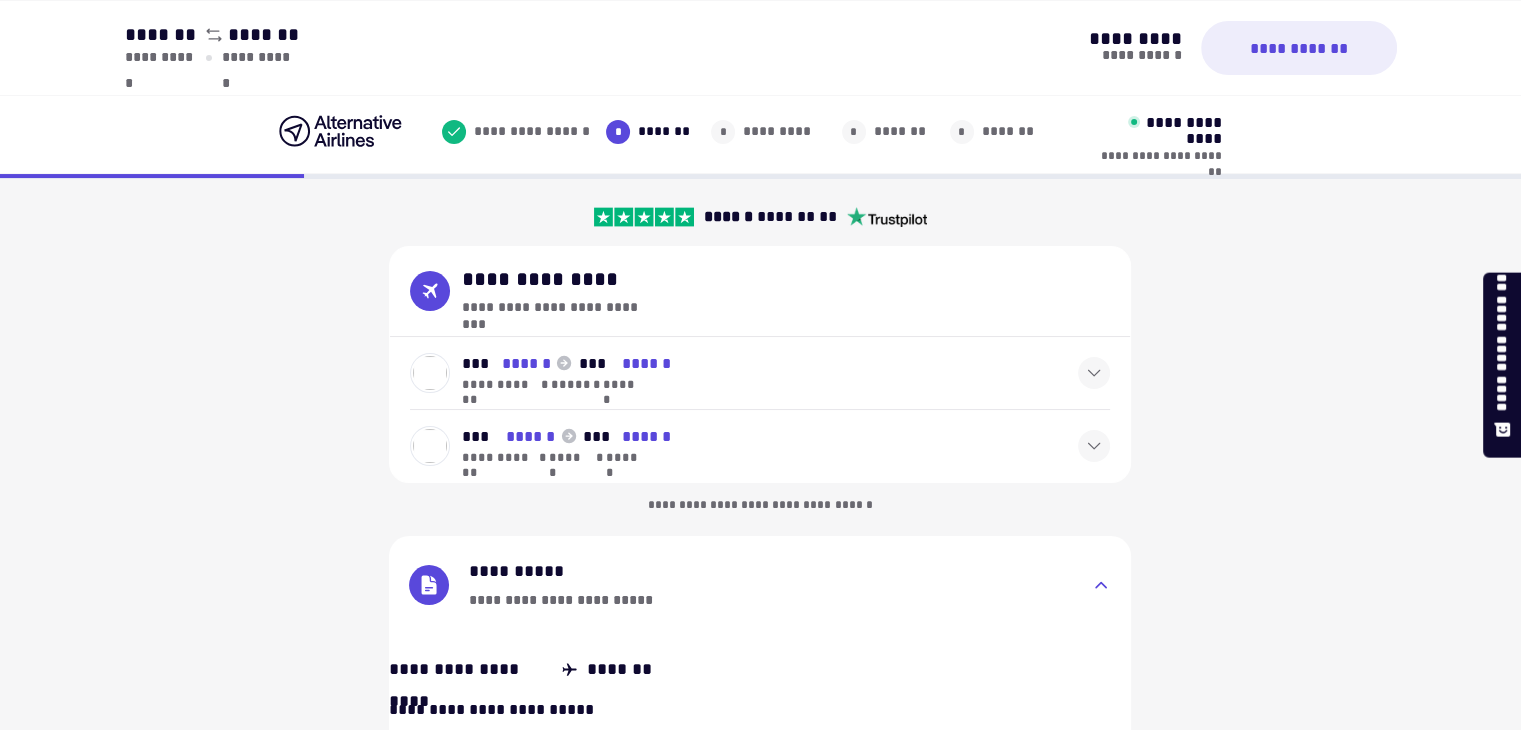 scroll, scrollTop: 0, scrollLeft: 0, axis: both 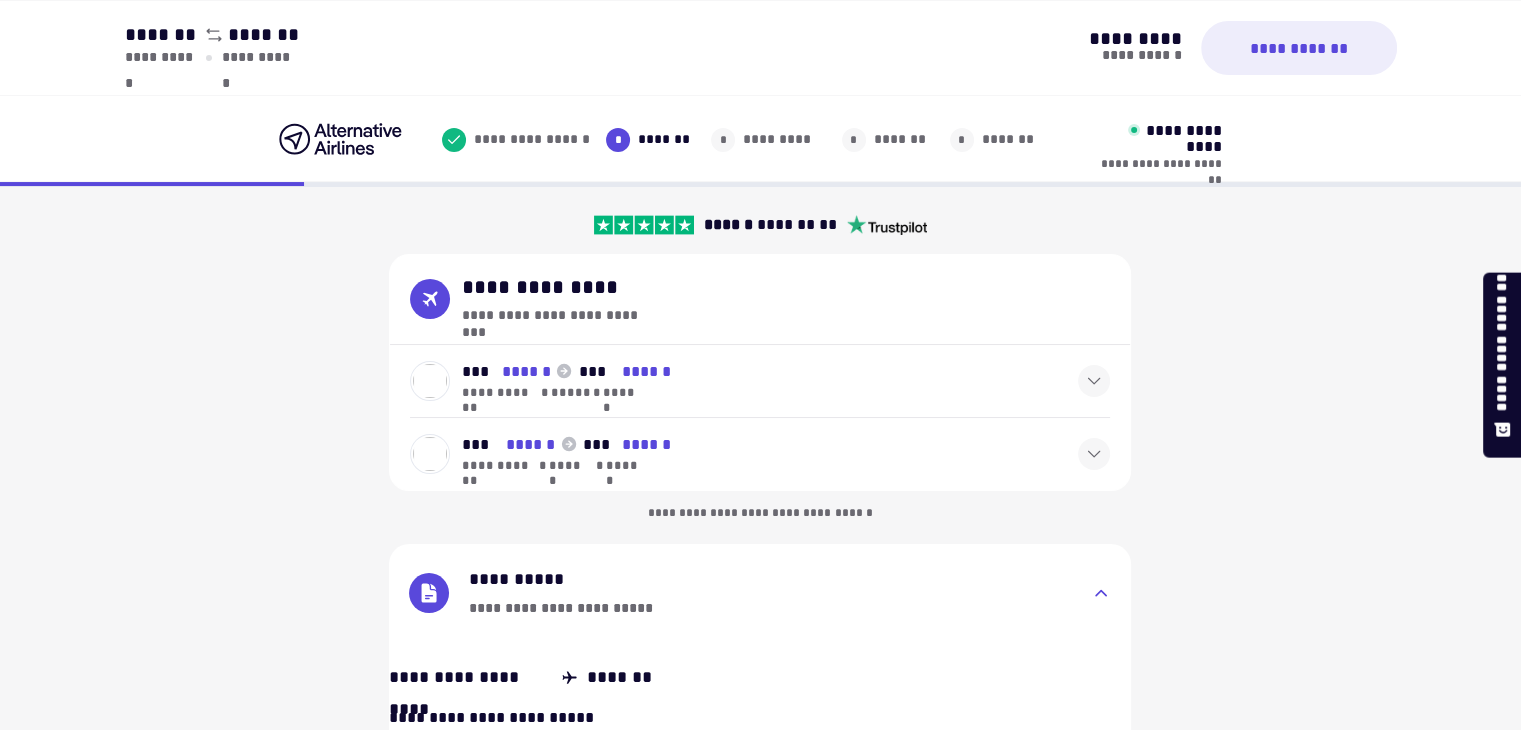 click 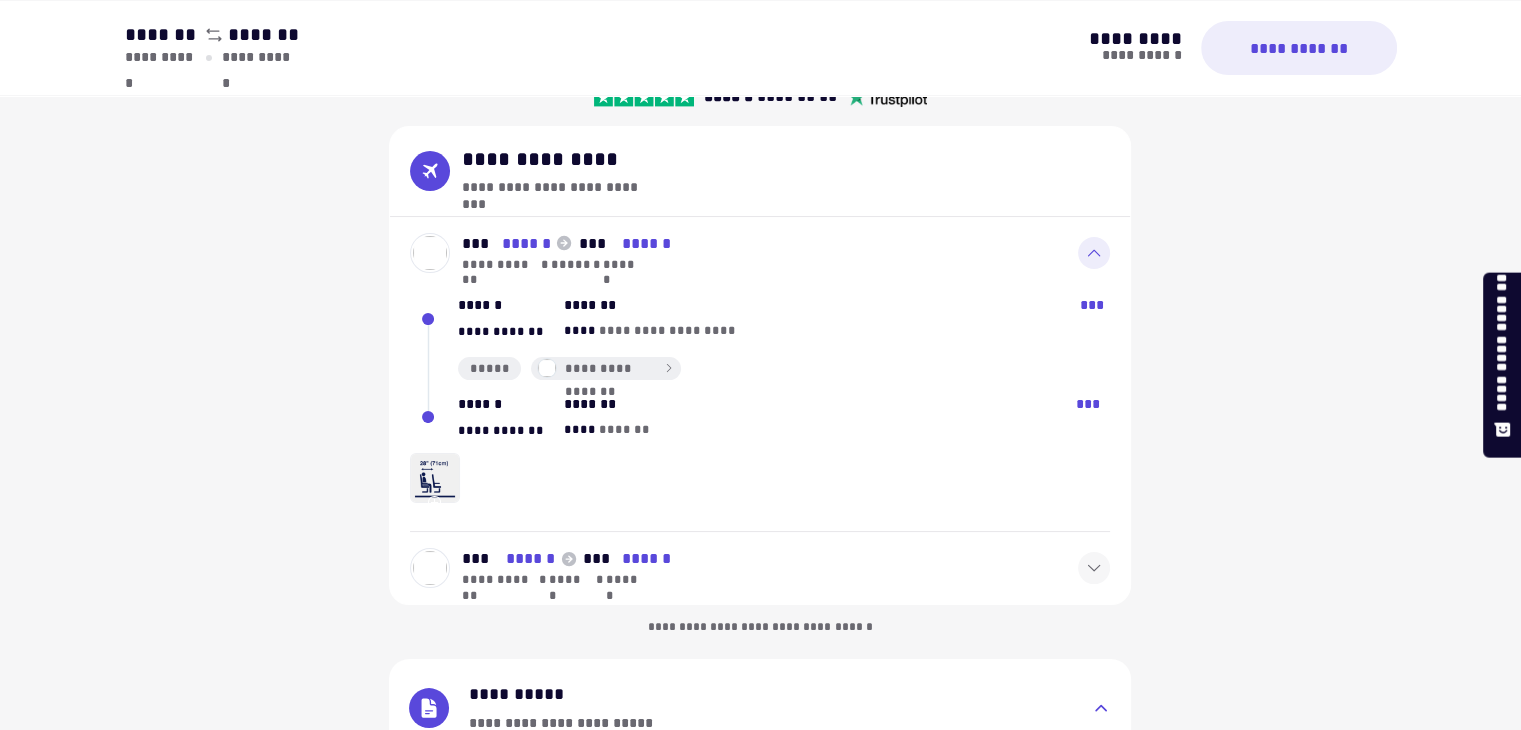 scroll, scrollTop: 133, scrollLeft: 0, axis: vertical 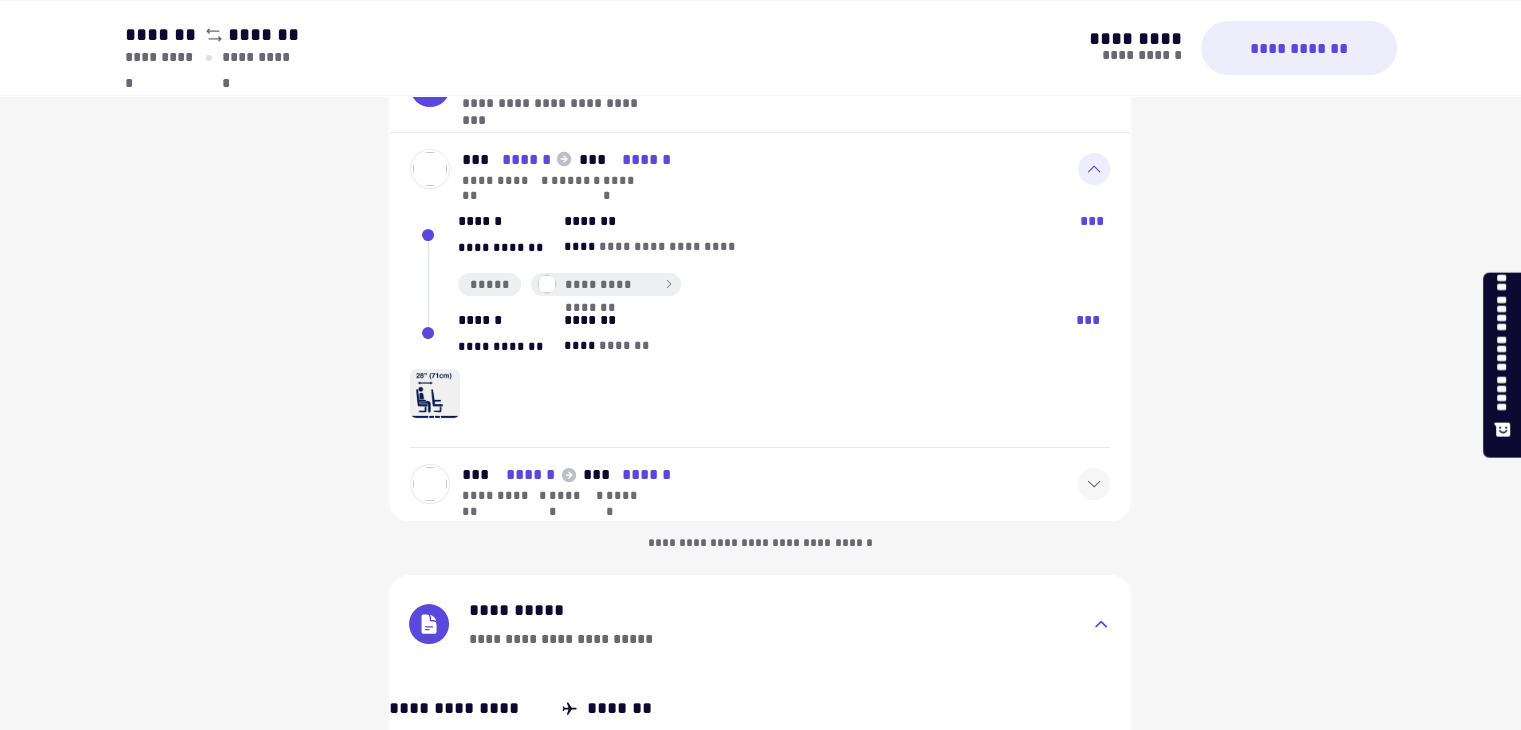 click at bounding box center (435, 394) 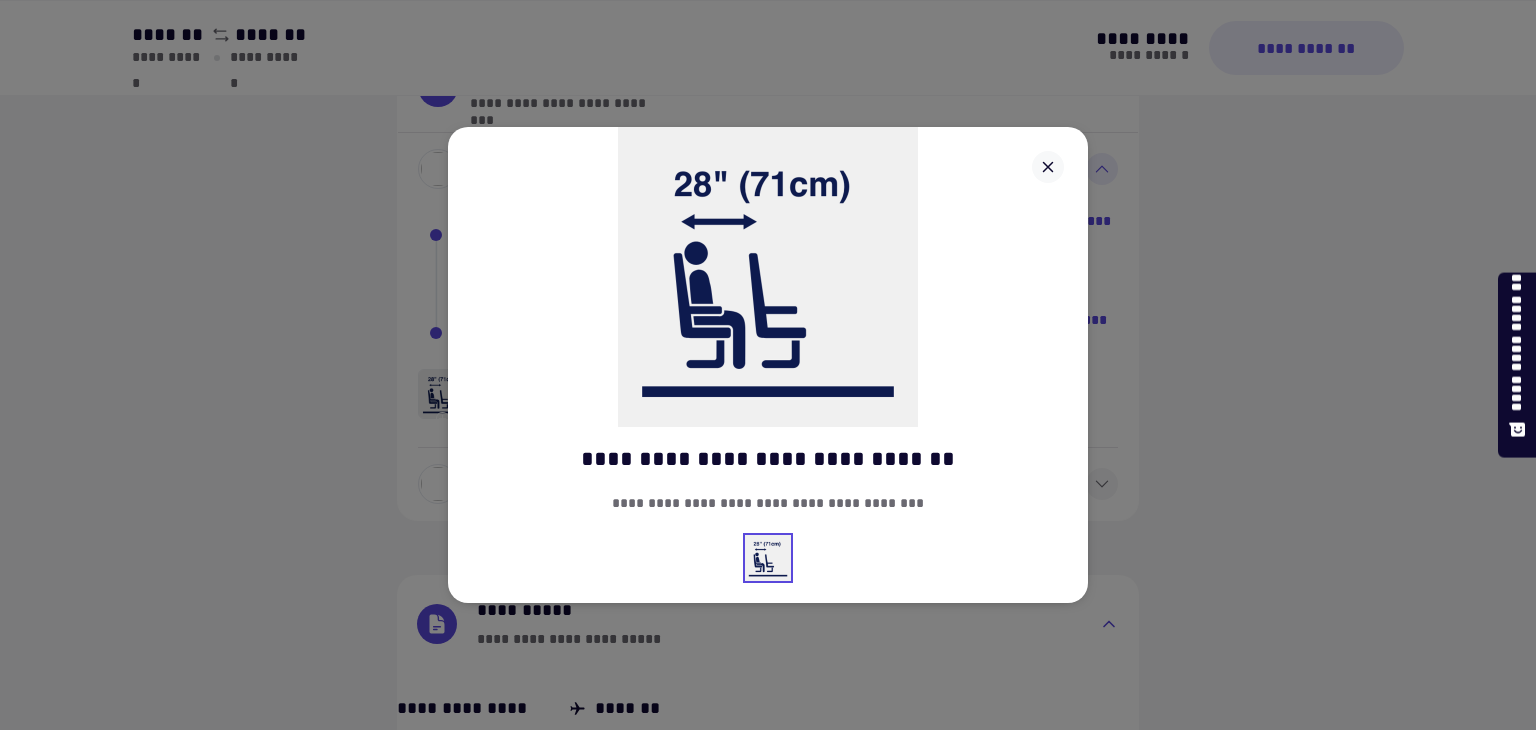 click 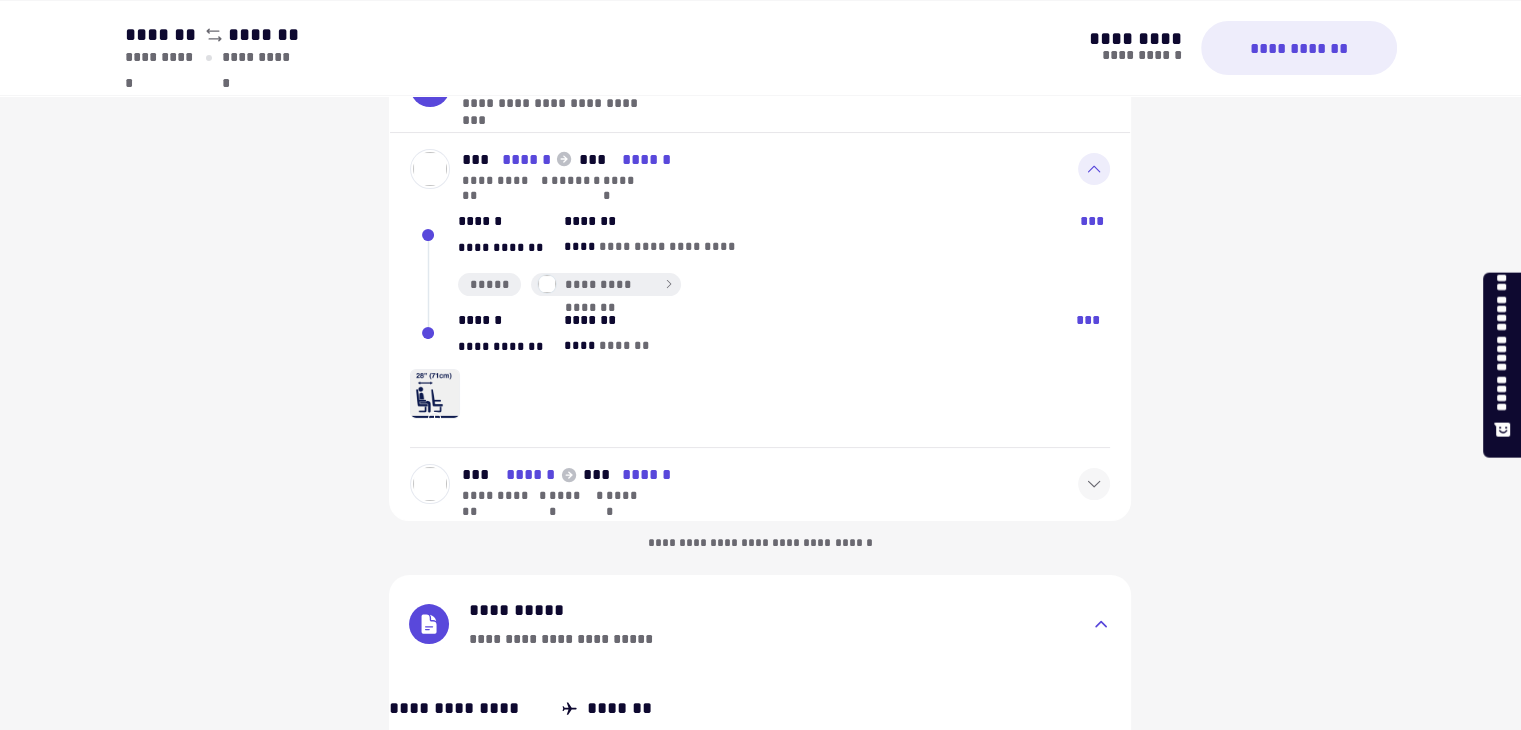 click at bounding box center (435, 394) 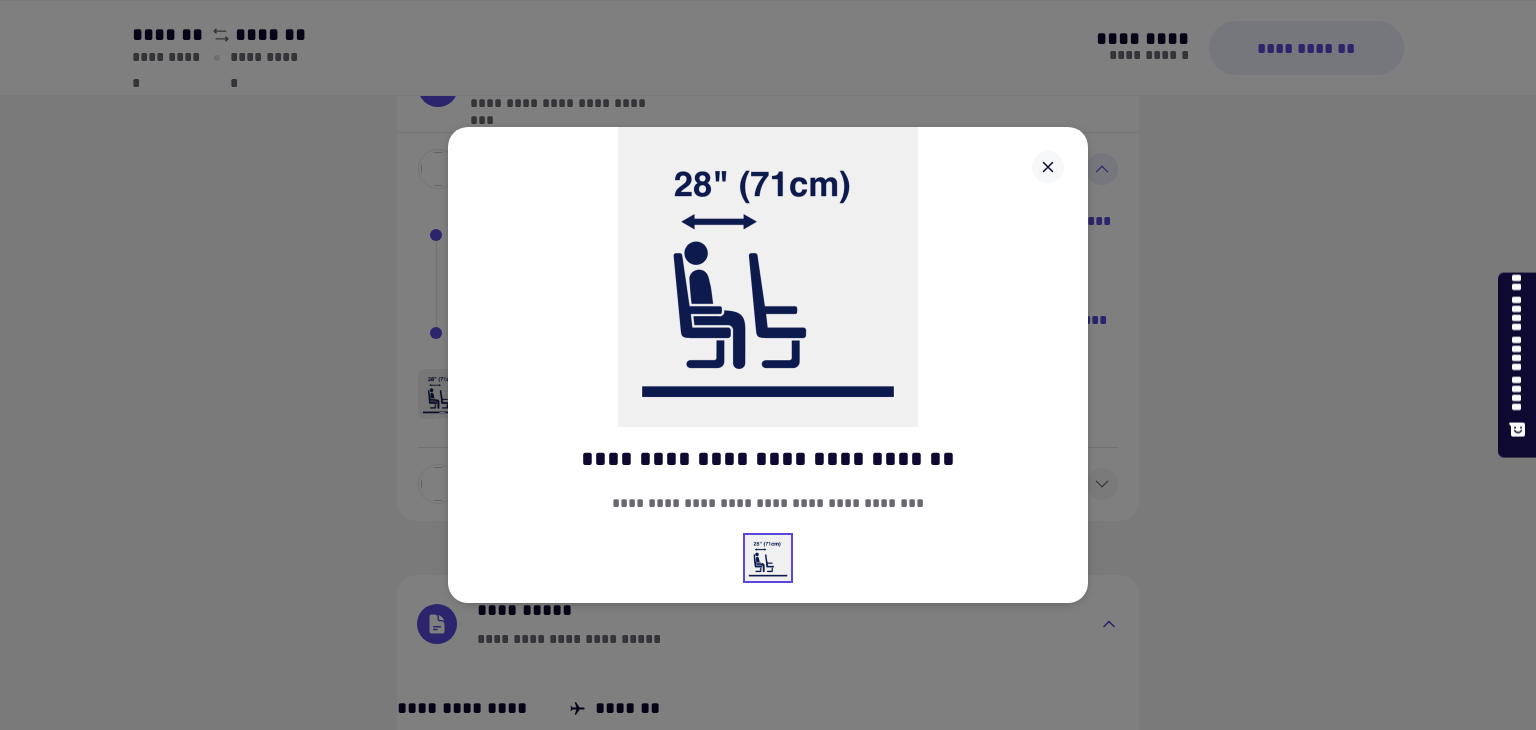 click 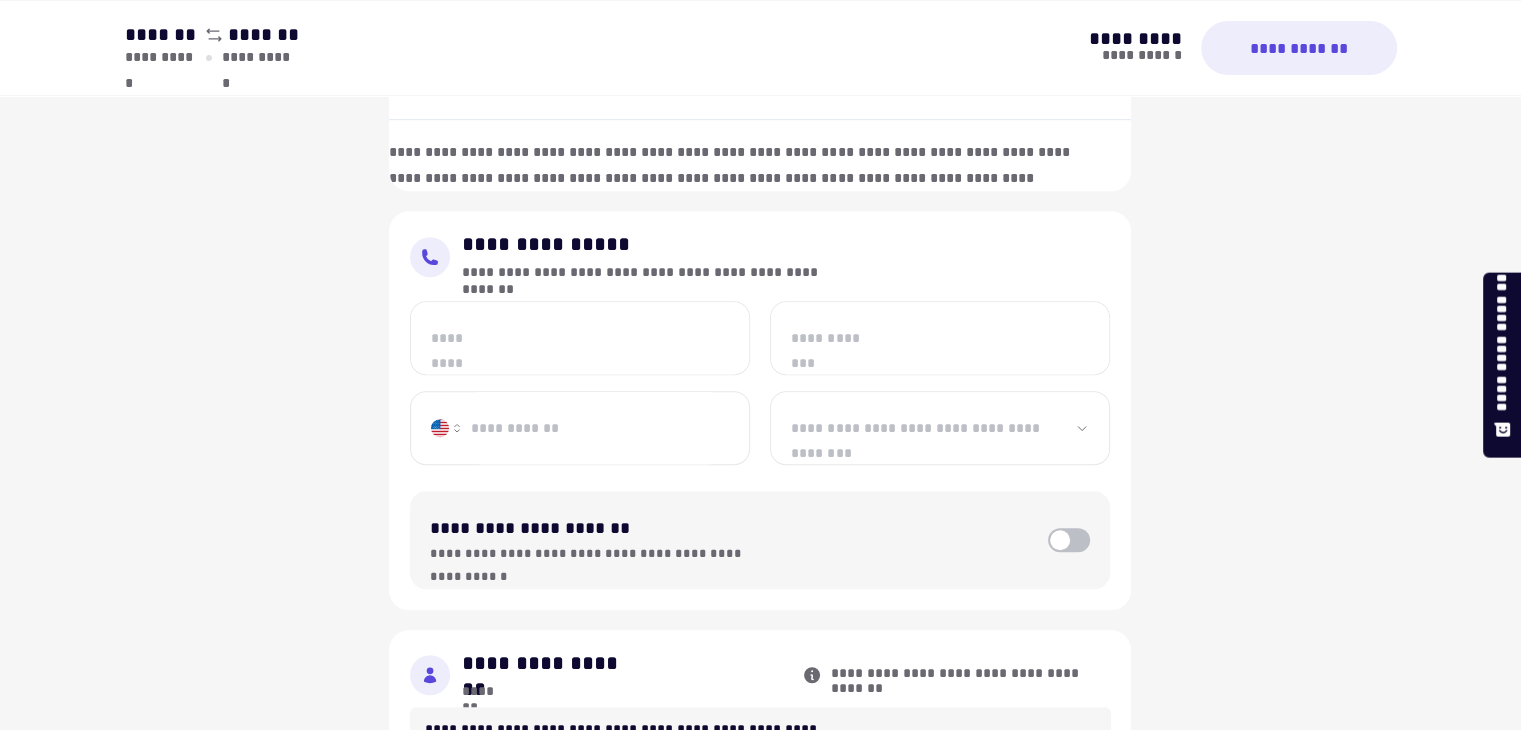 scroll, scrollTop: 1346, scrollLeft: 0, axis: vertical 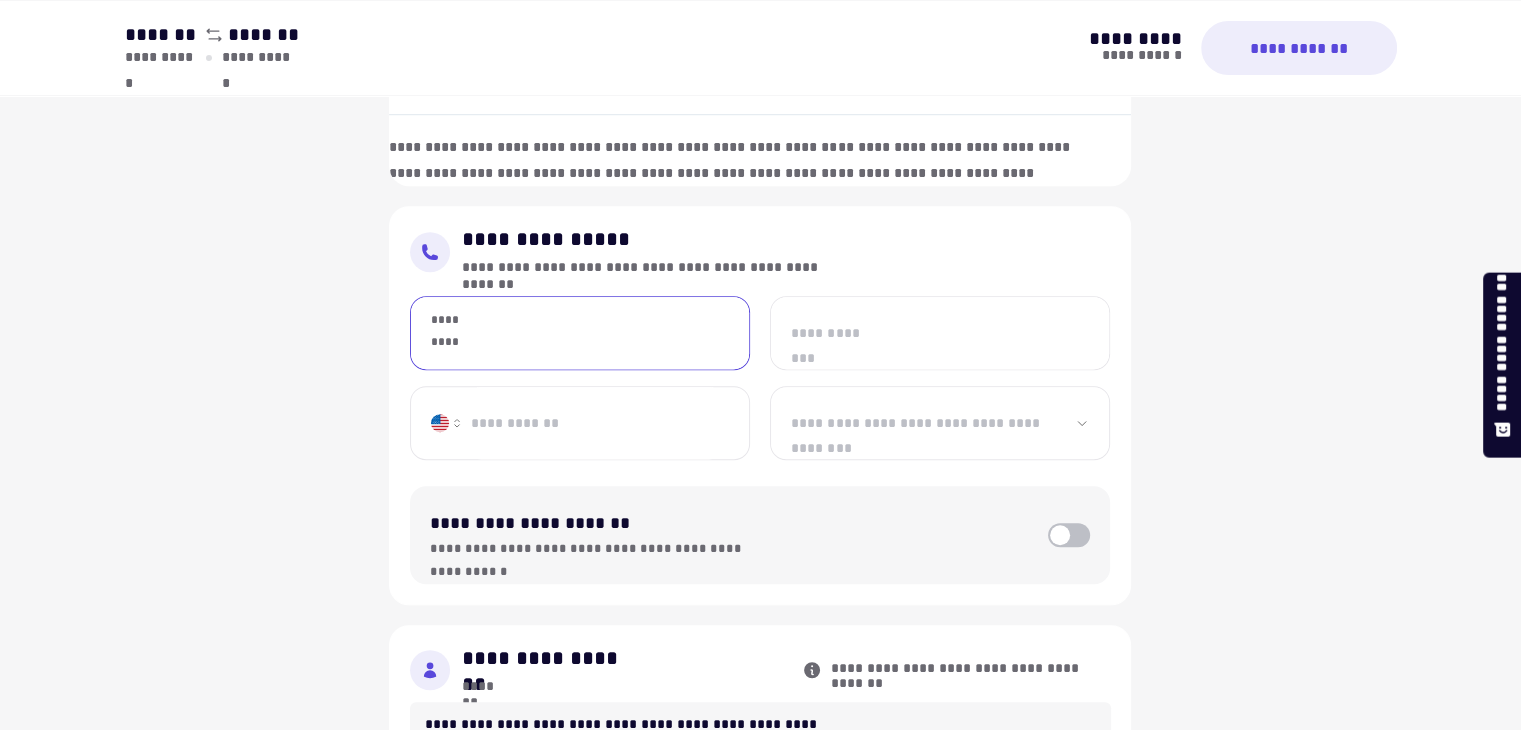 click on "*********" at bounding box center [580, 333] 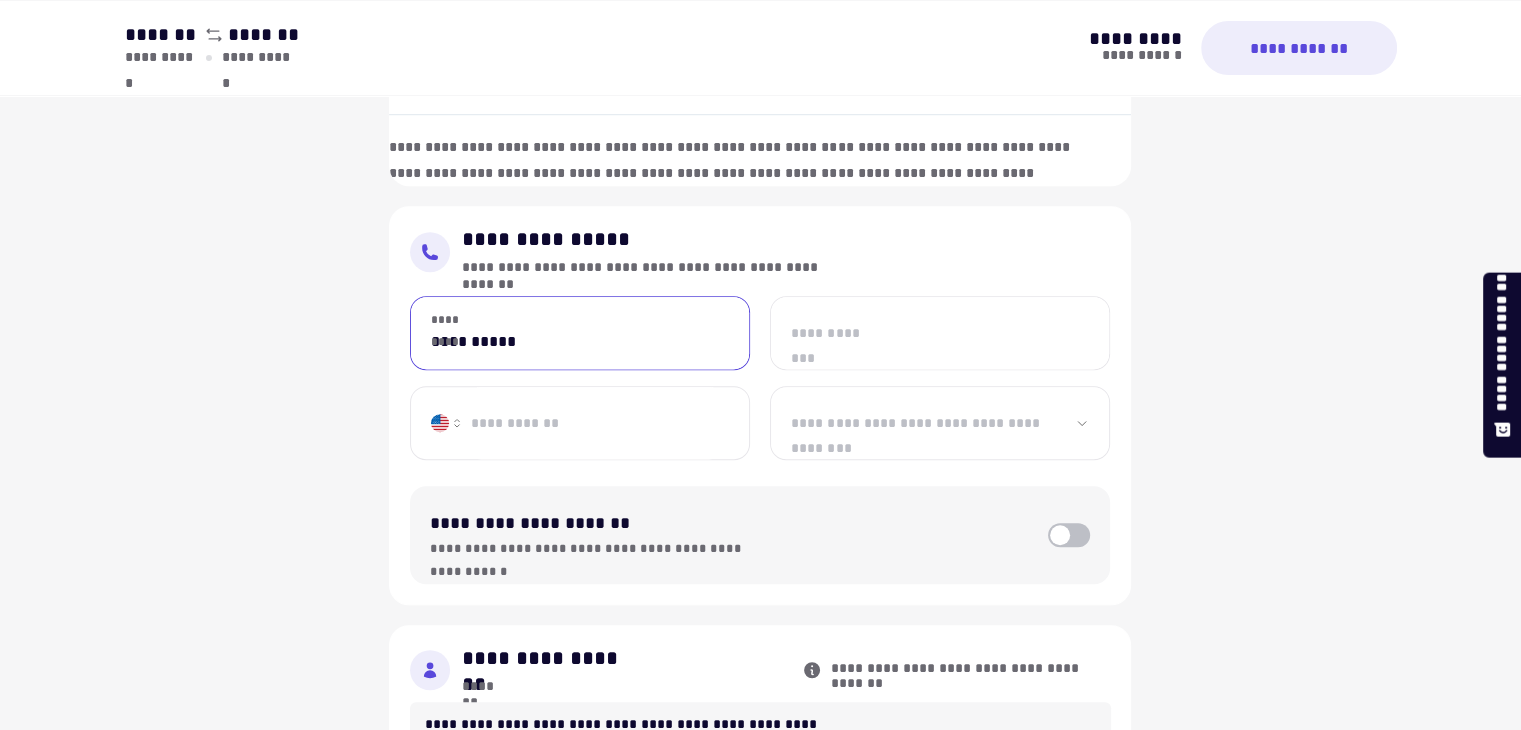 type on "**********" 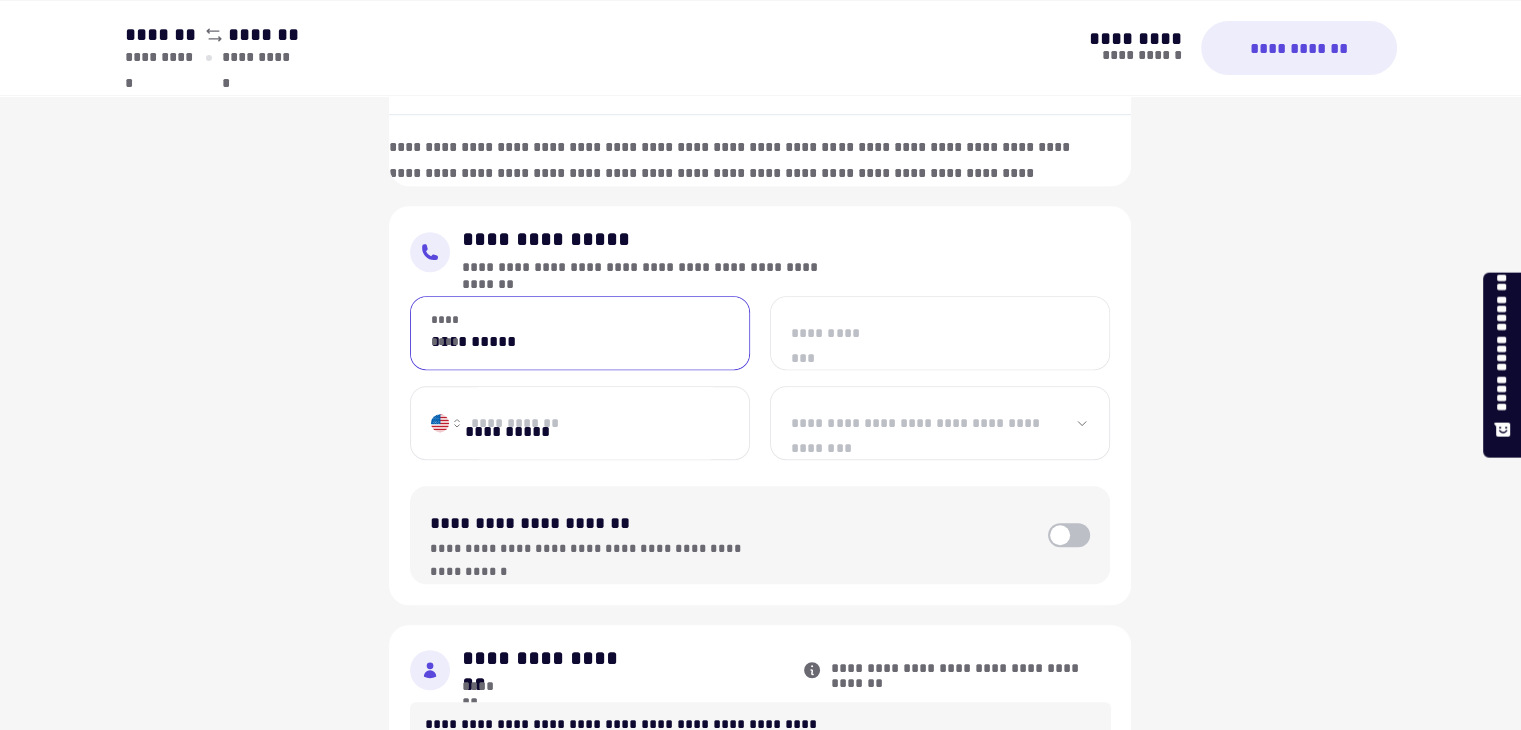select on "*******" 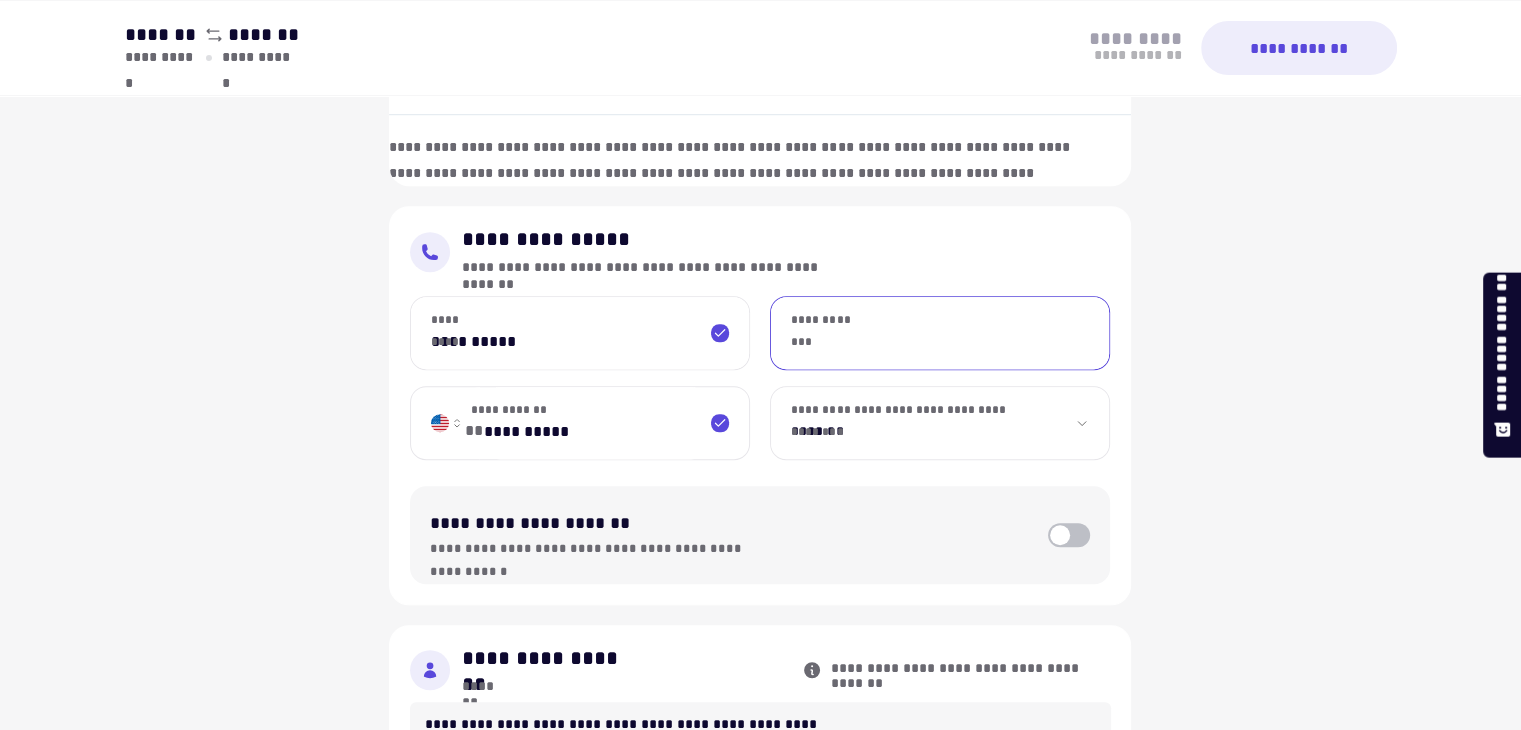 click on "**********" at bounding box center (940, 333) 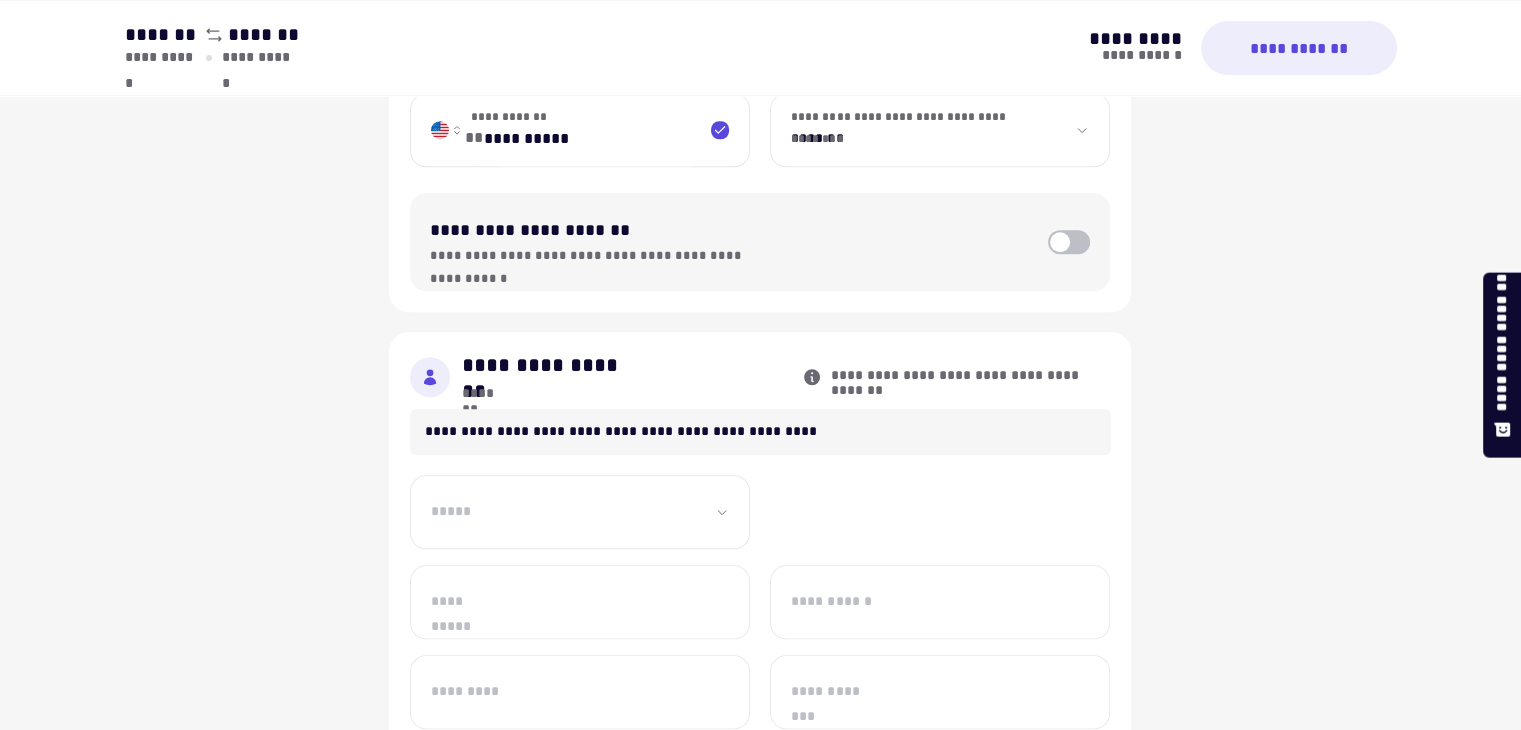 scroll, scrollTop: 1635, scrollLeft: 0, axis: vertical 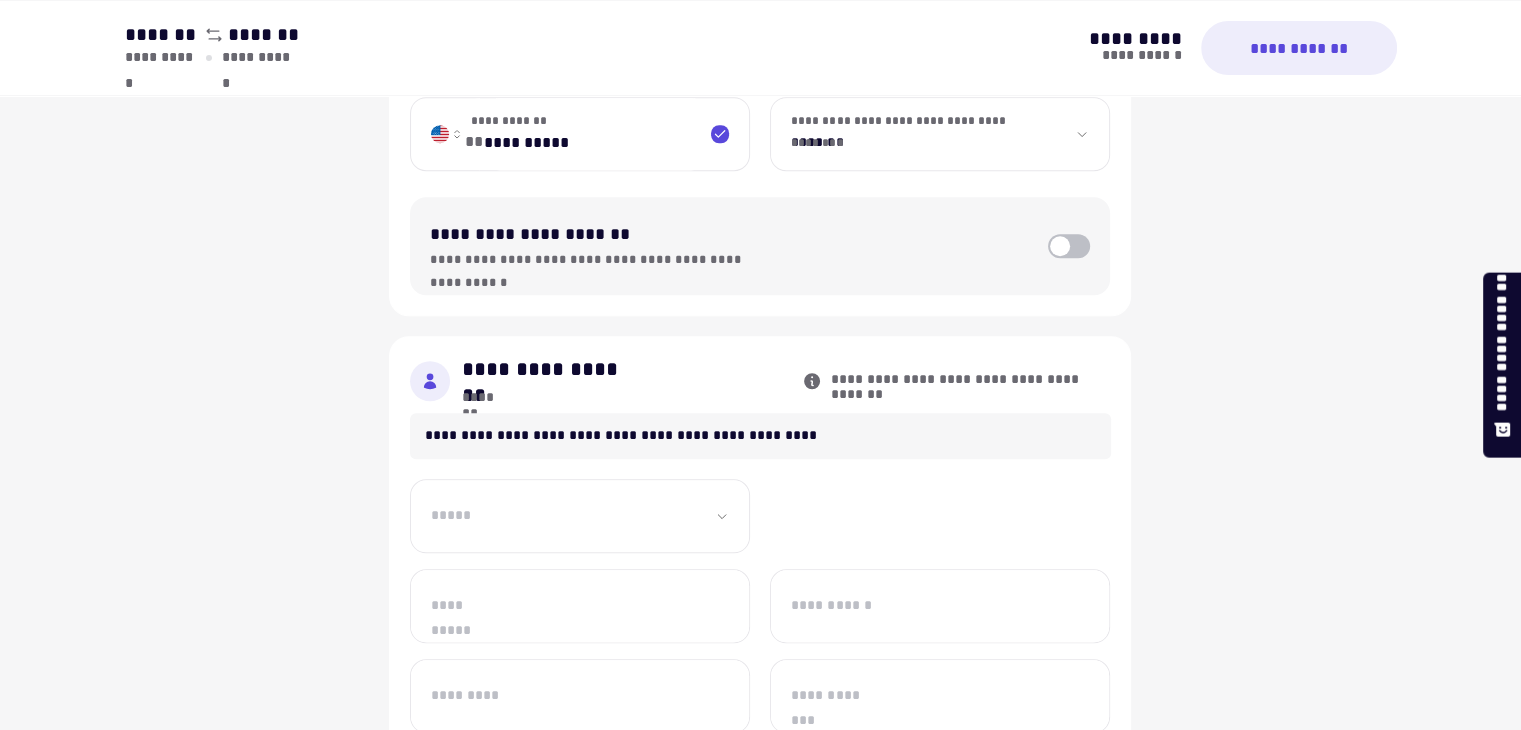 type on "**********" 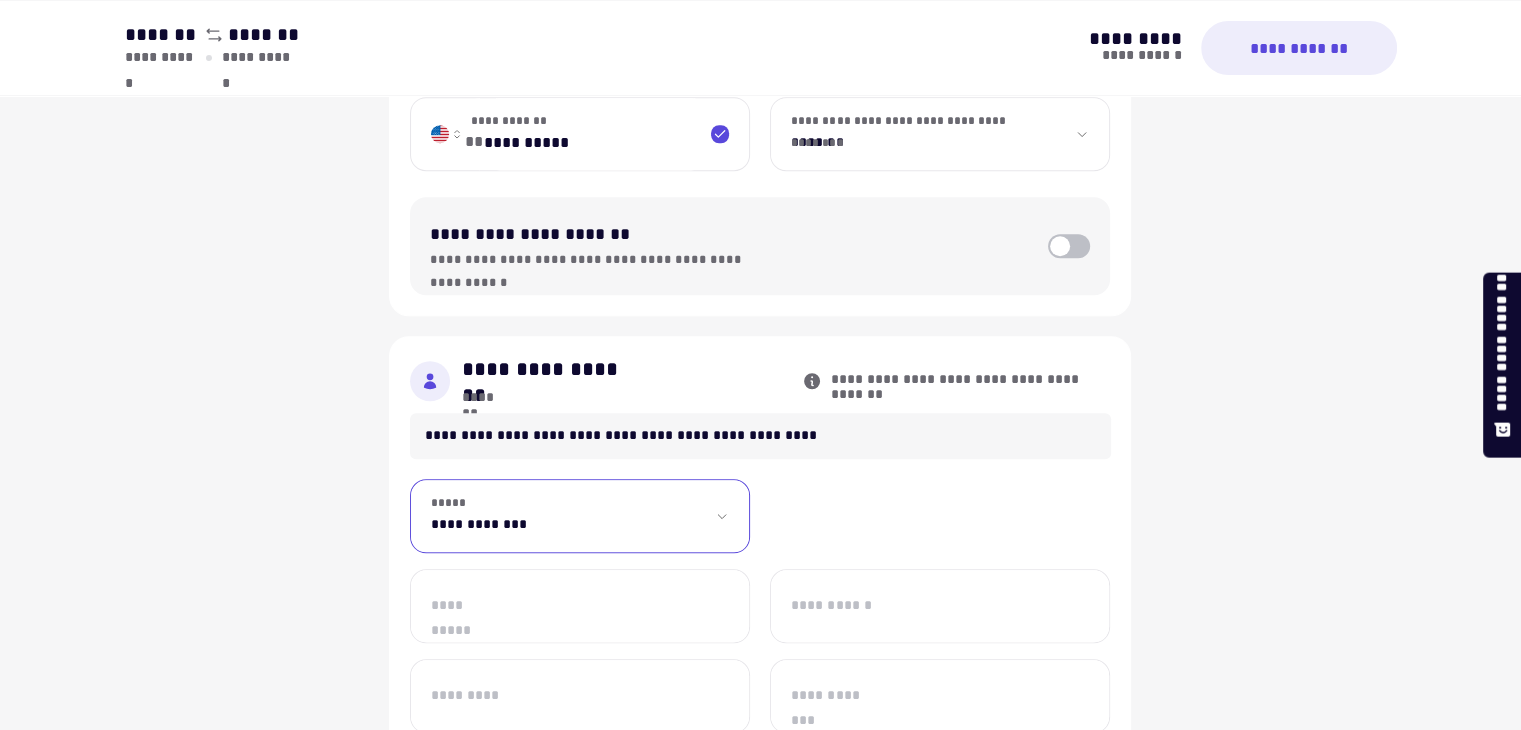 click on "**********" at bounding box center [580, 516] 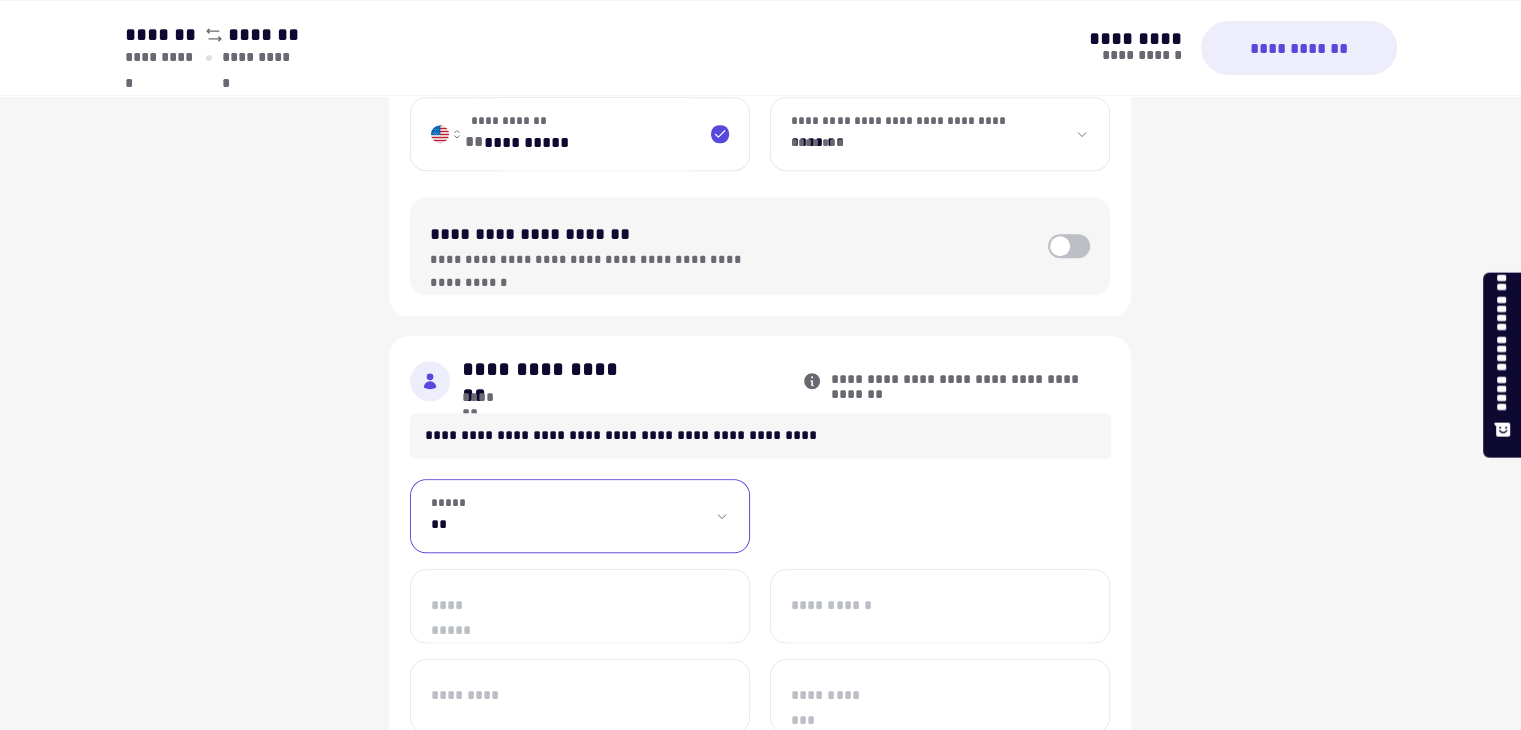click on "**********" at bounding box center (580, 516) 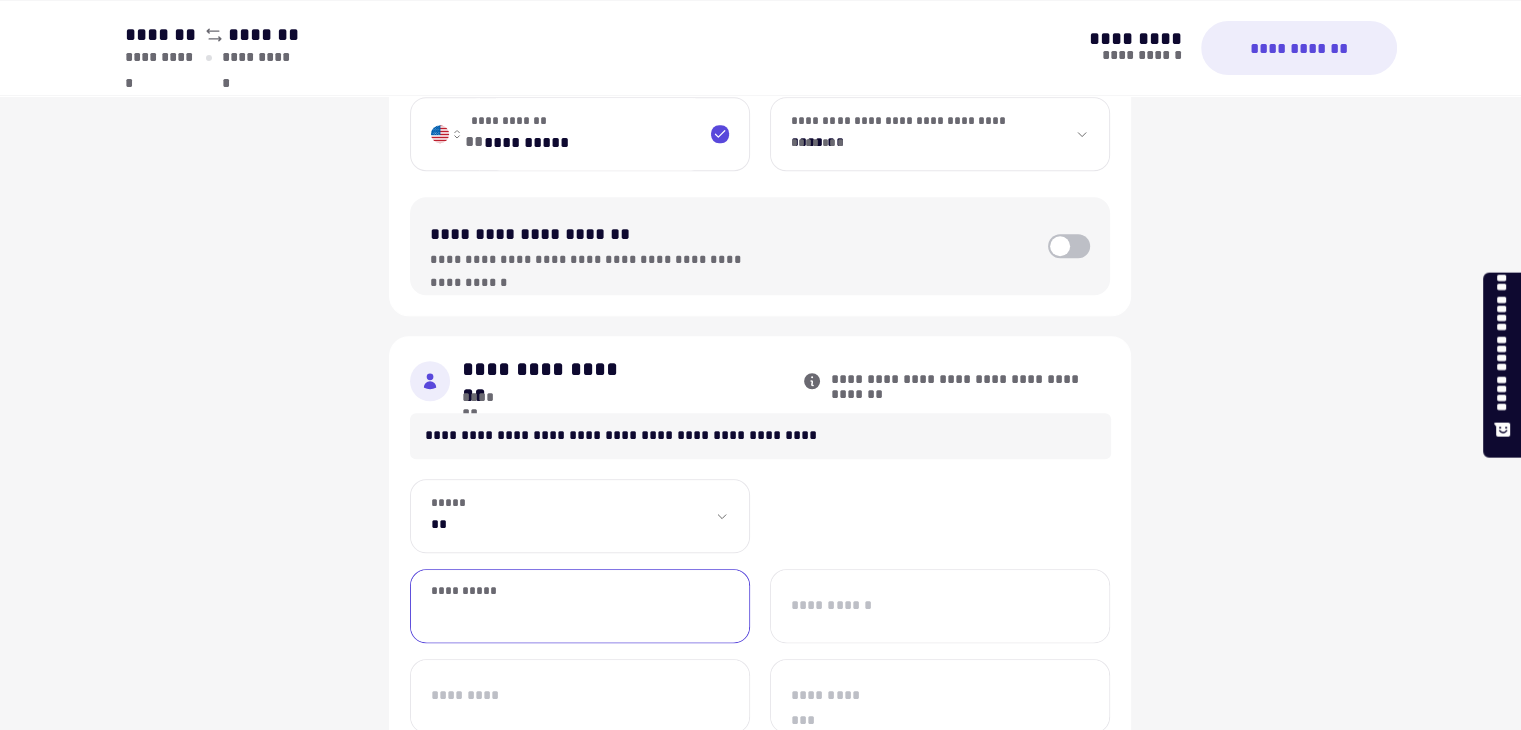 click on "**********" at bounding box center [580, 606] 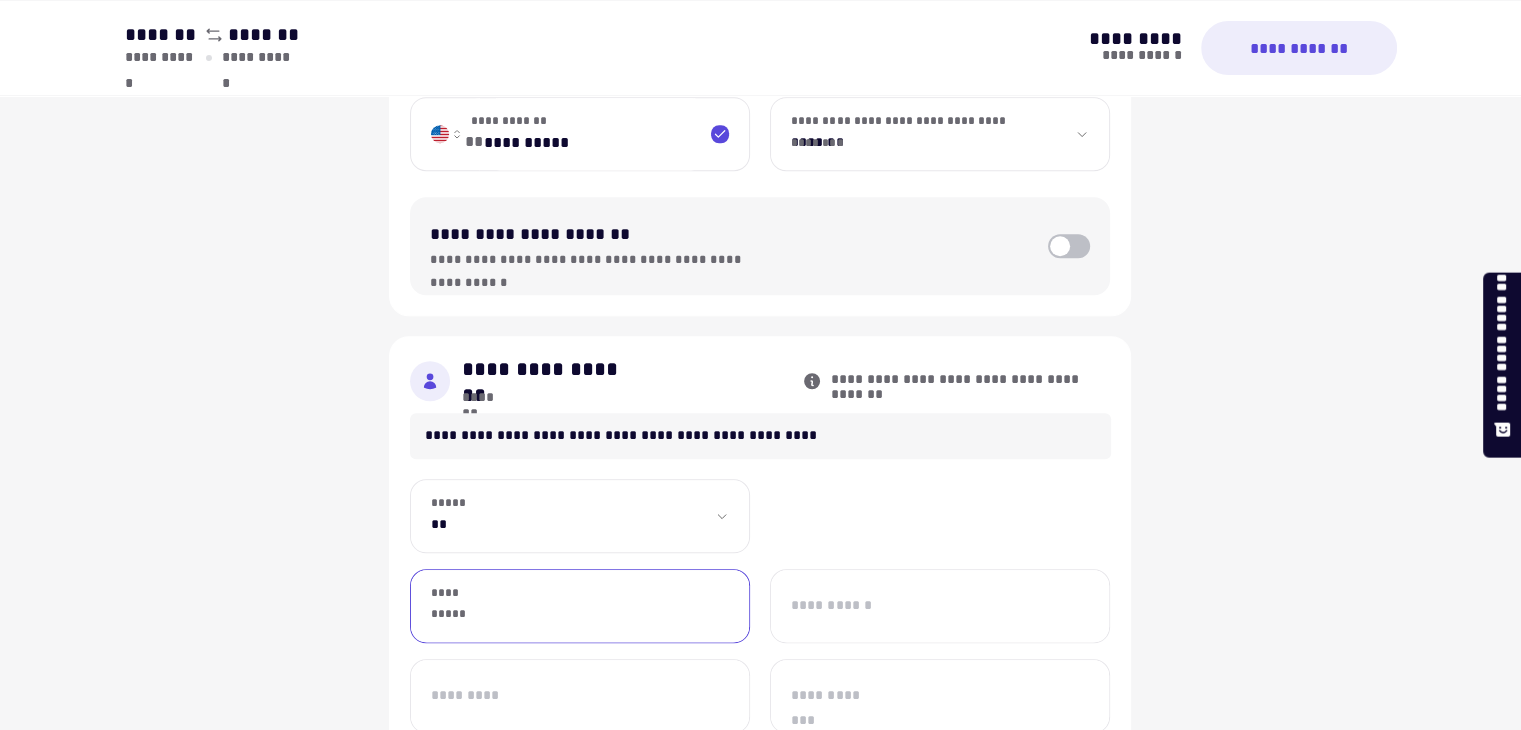 type on "*****" 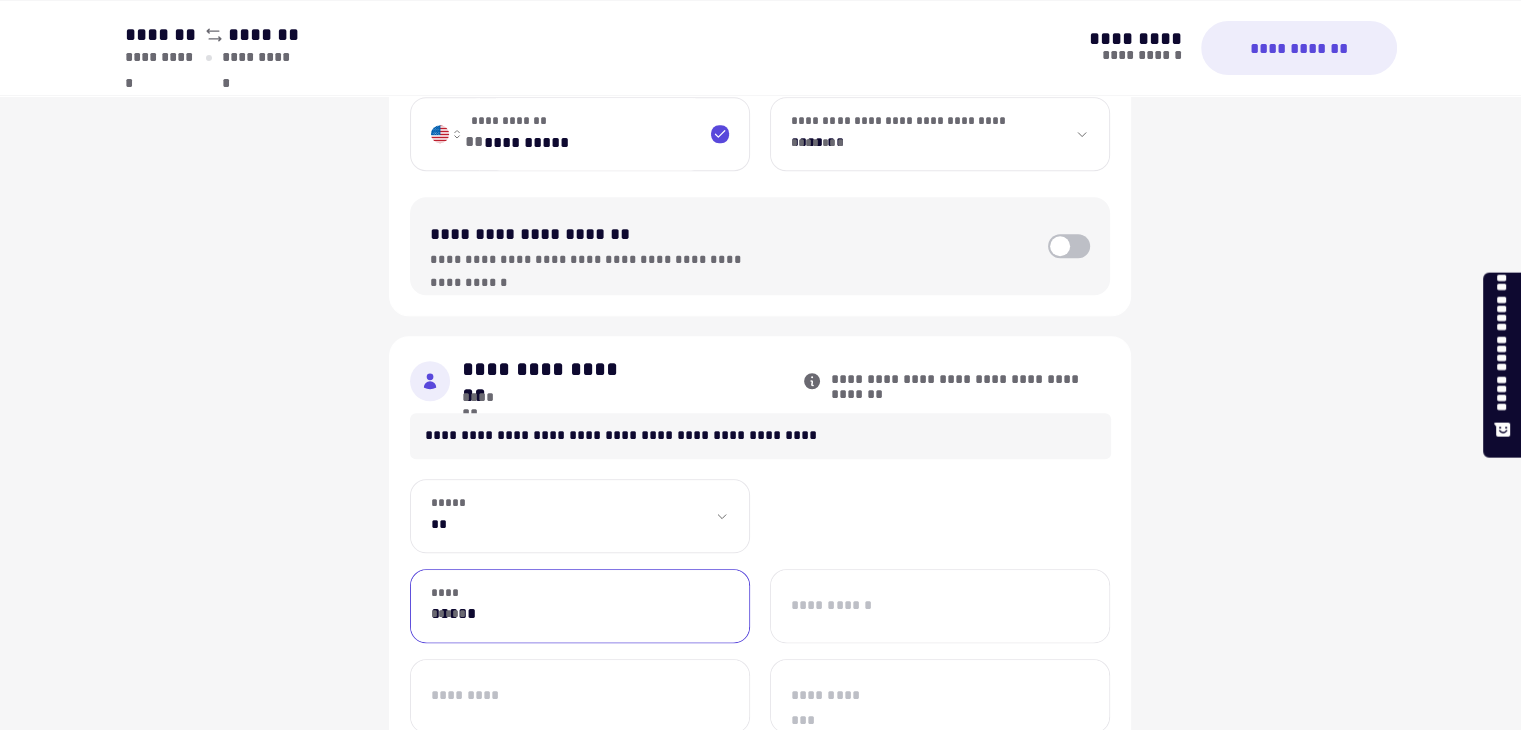 type on "****" 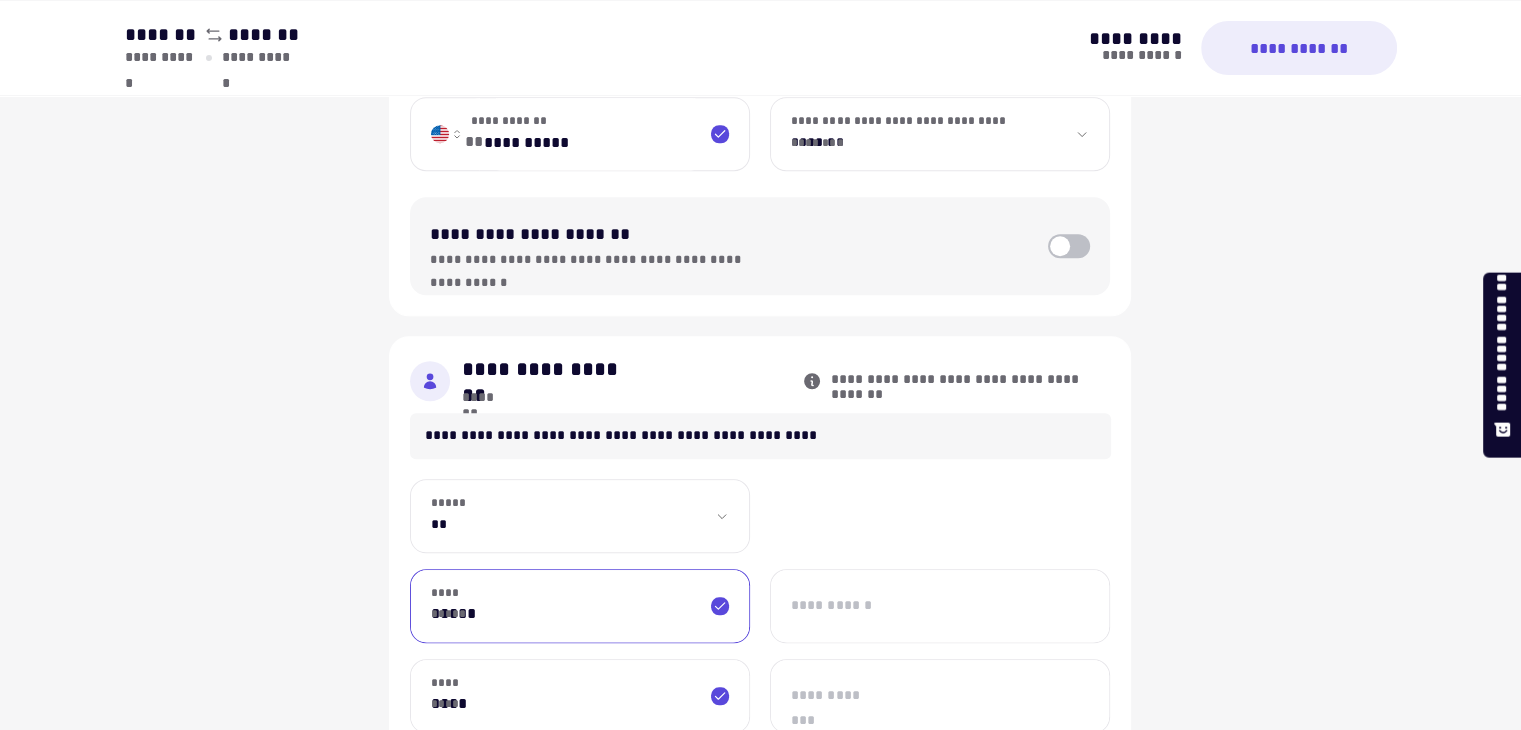 click on "**********" at bounding box center (940, 696) 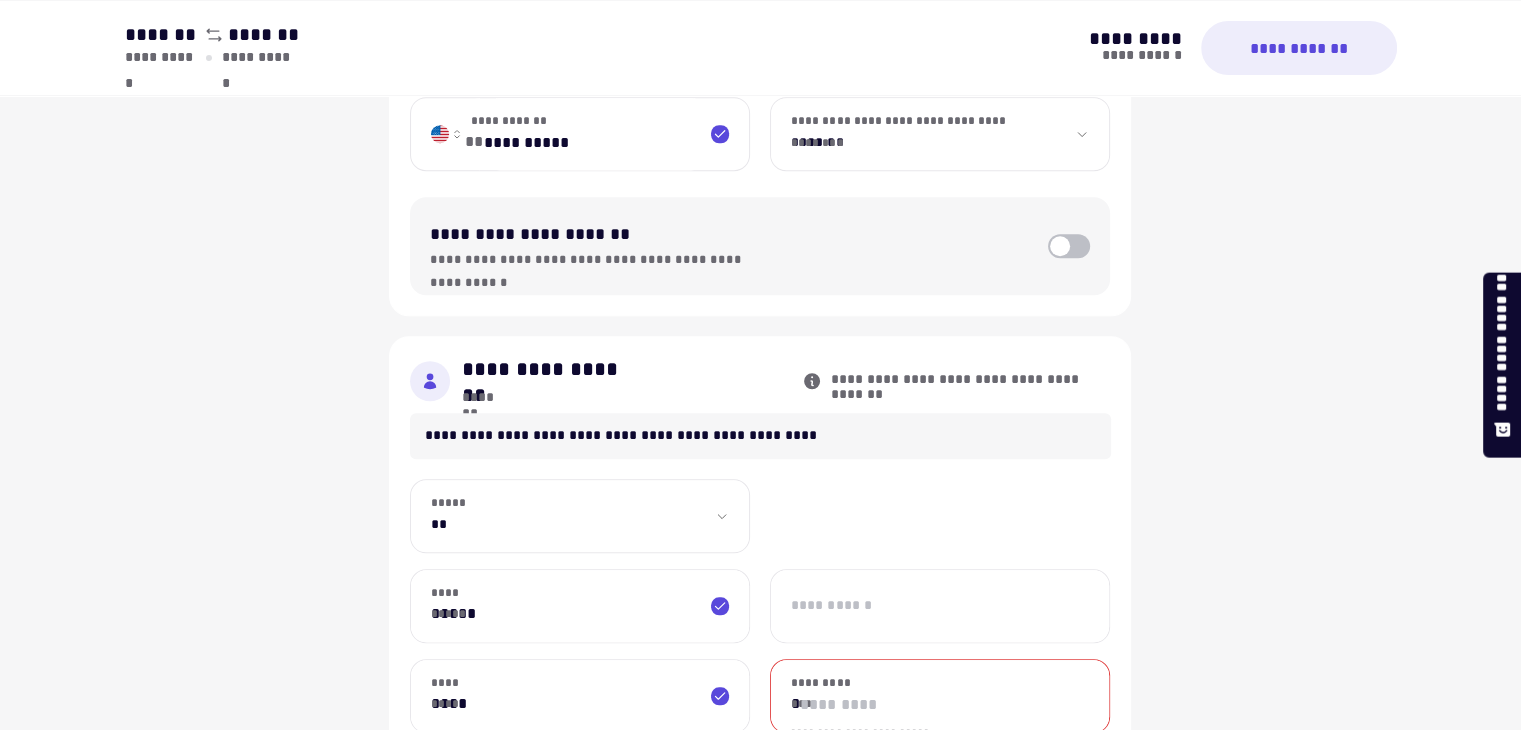 scroll, scrollTop: 1636, scrollLeft: 0, axis: vertical 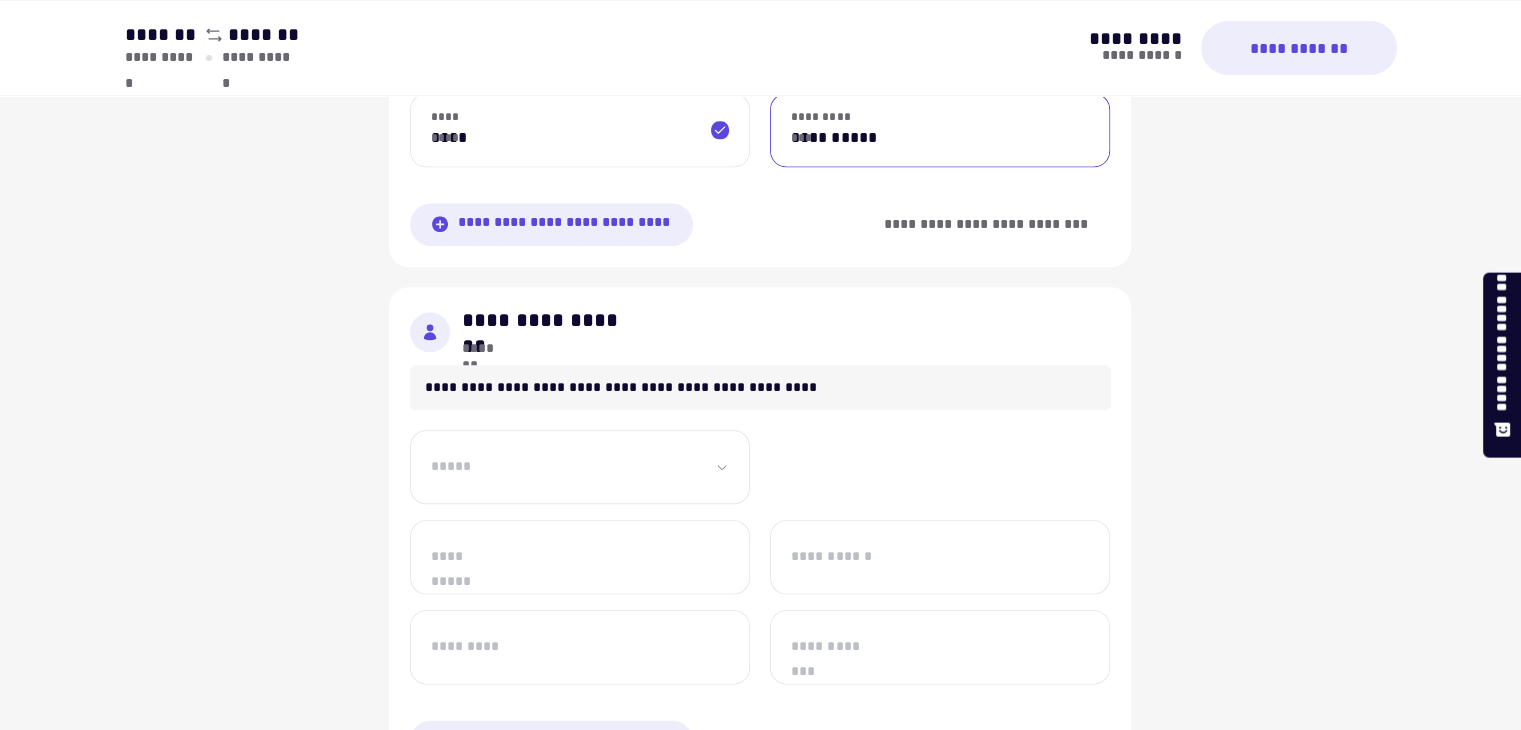 type on "**********" 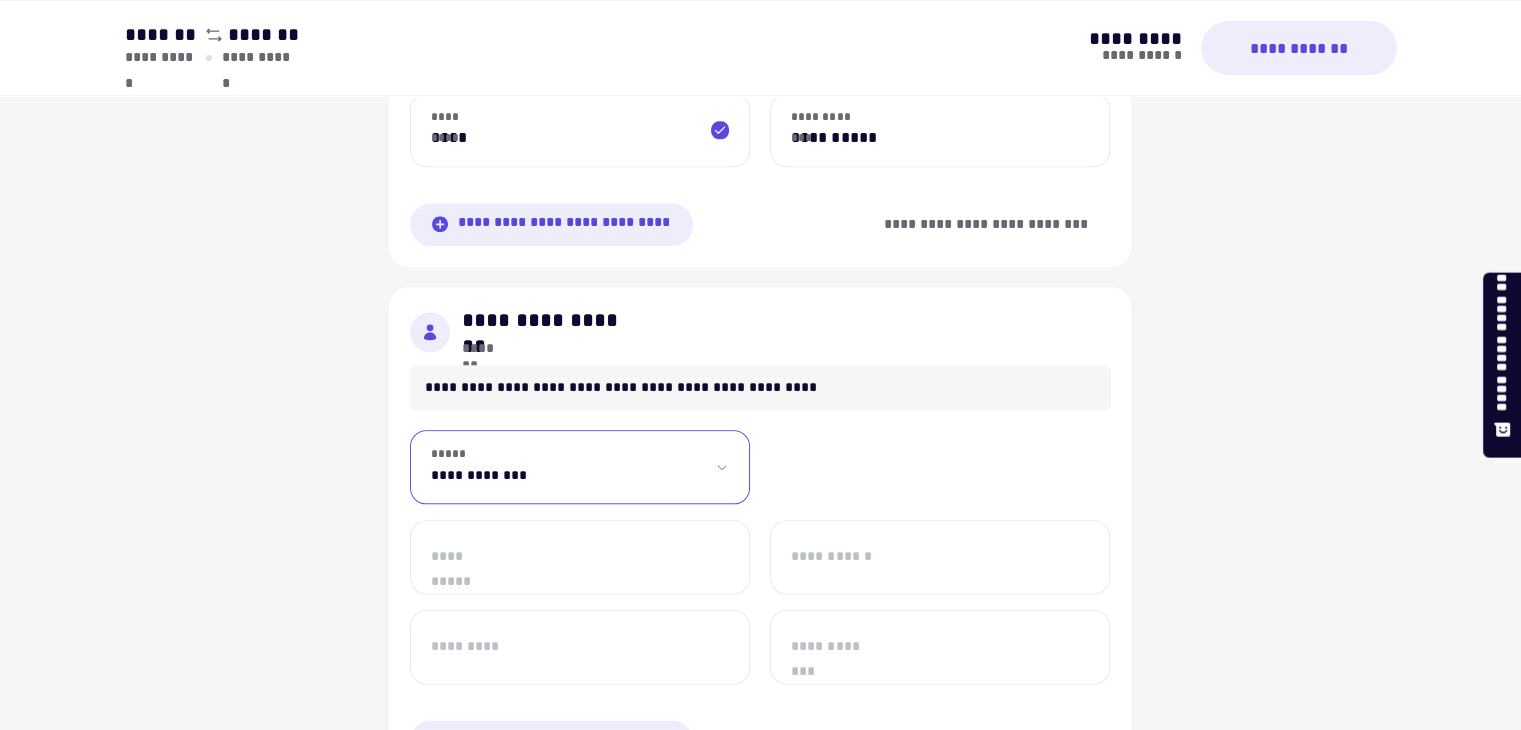 click on "**********" at bounding box center [580, 467] 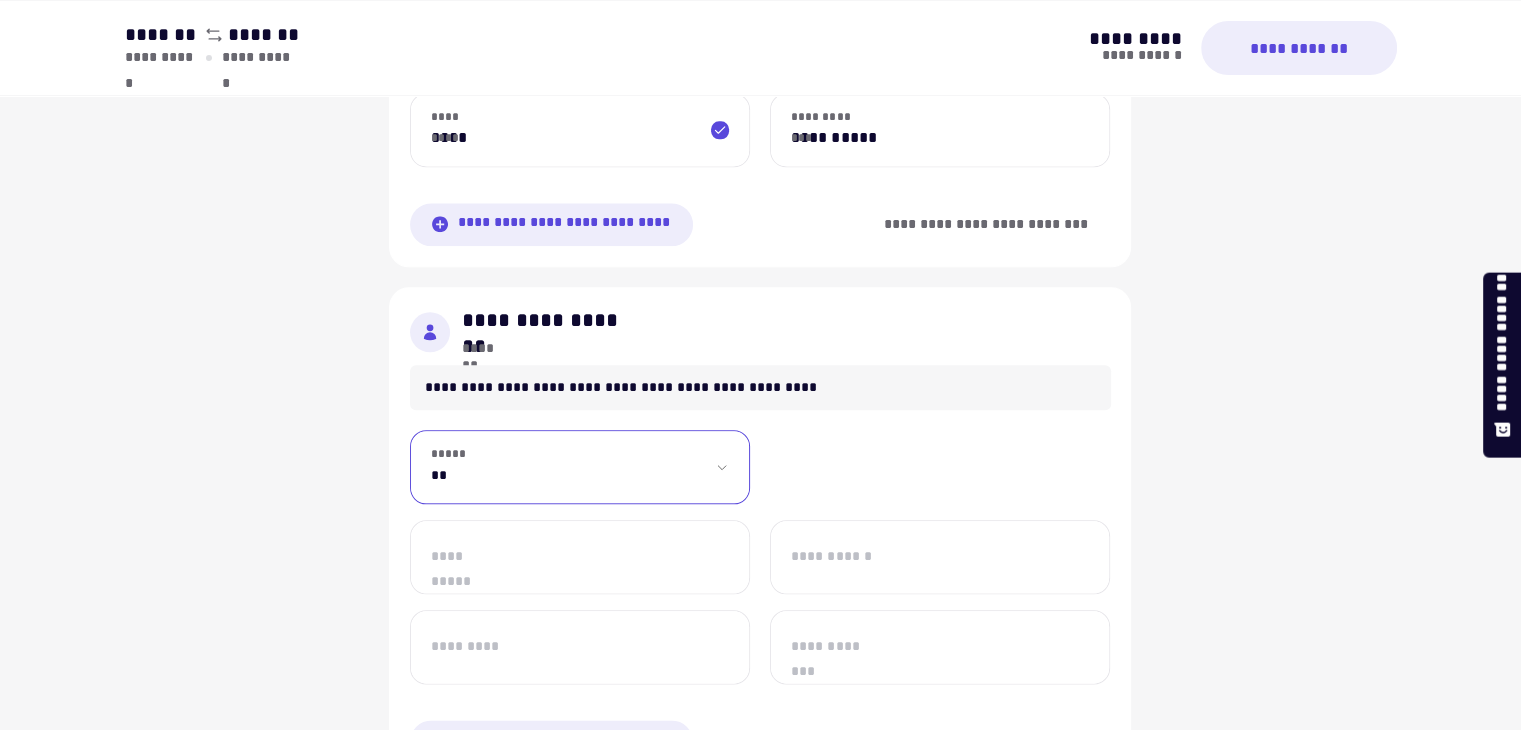 click on "**********" at bounding box center (580, 467) 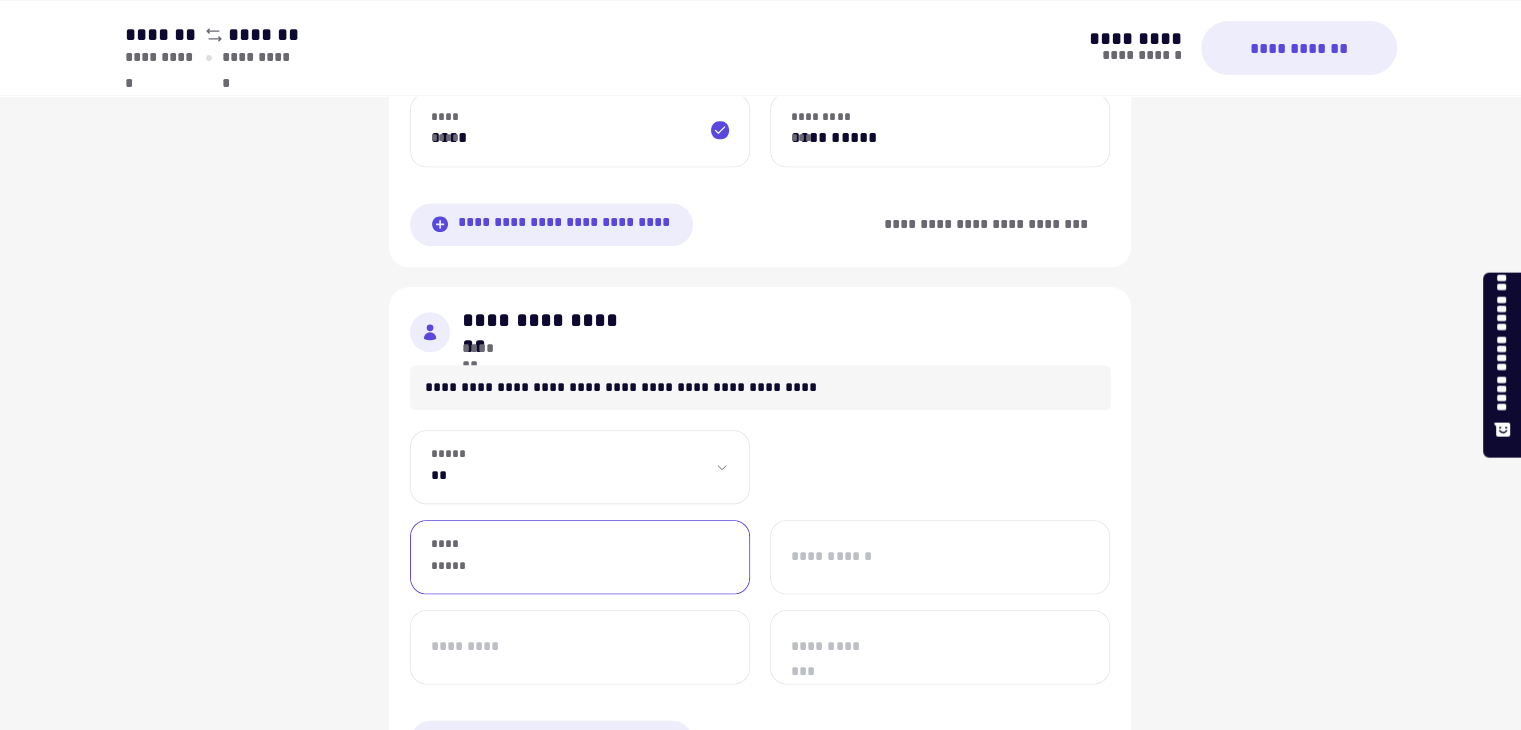 click on "**********" at bounding box center [580, 557] 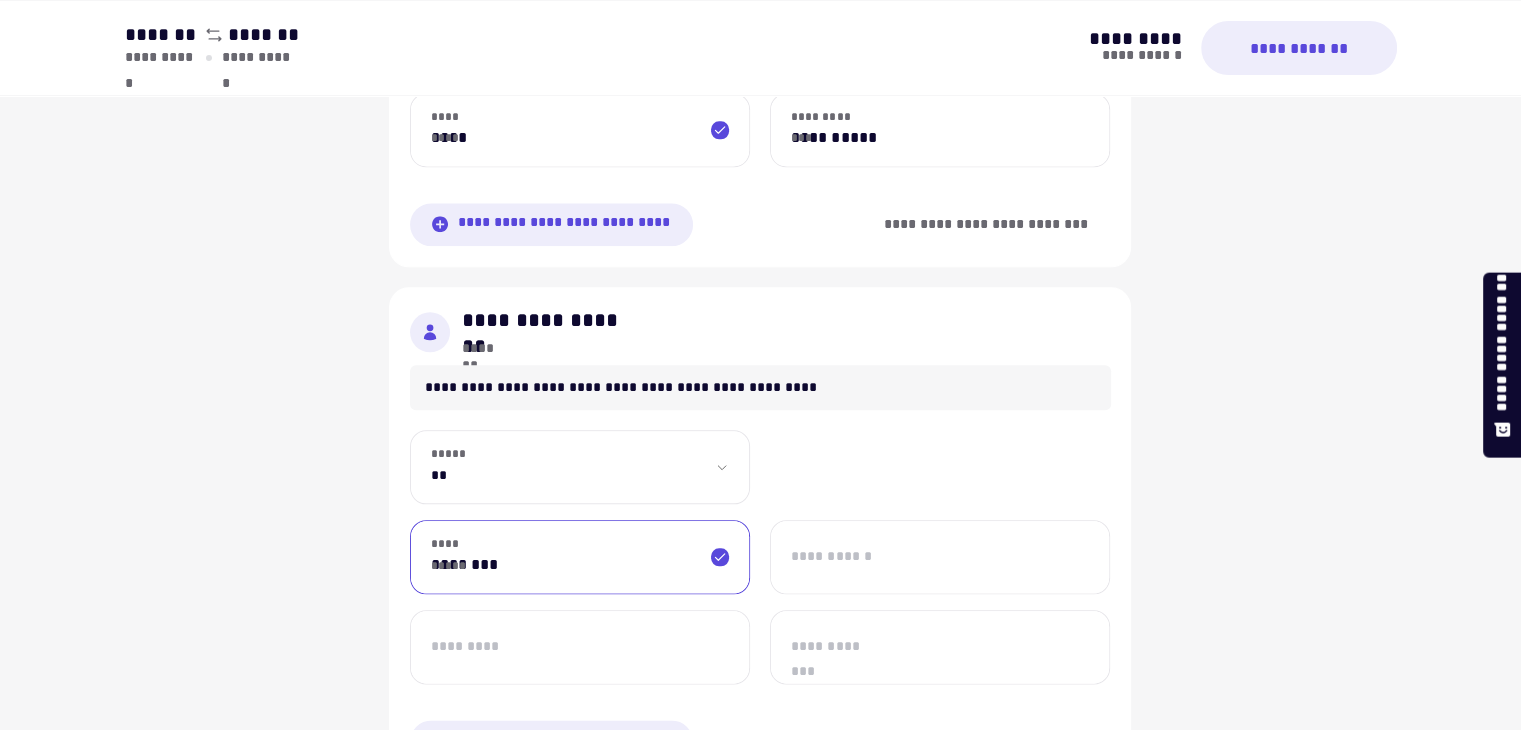 type on "********" 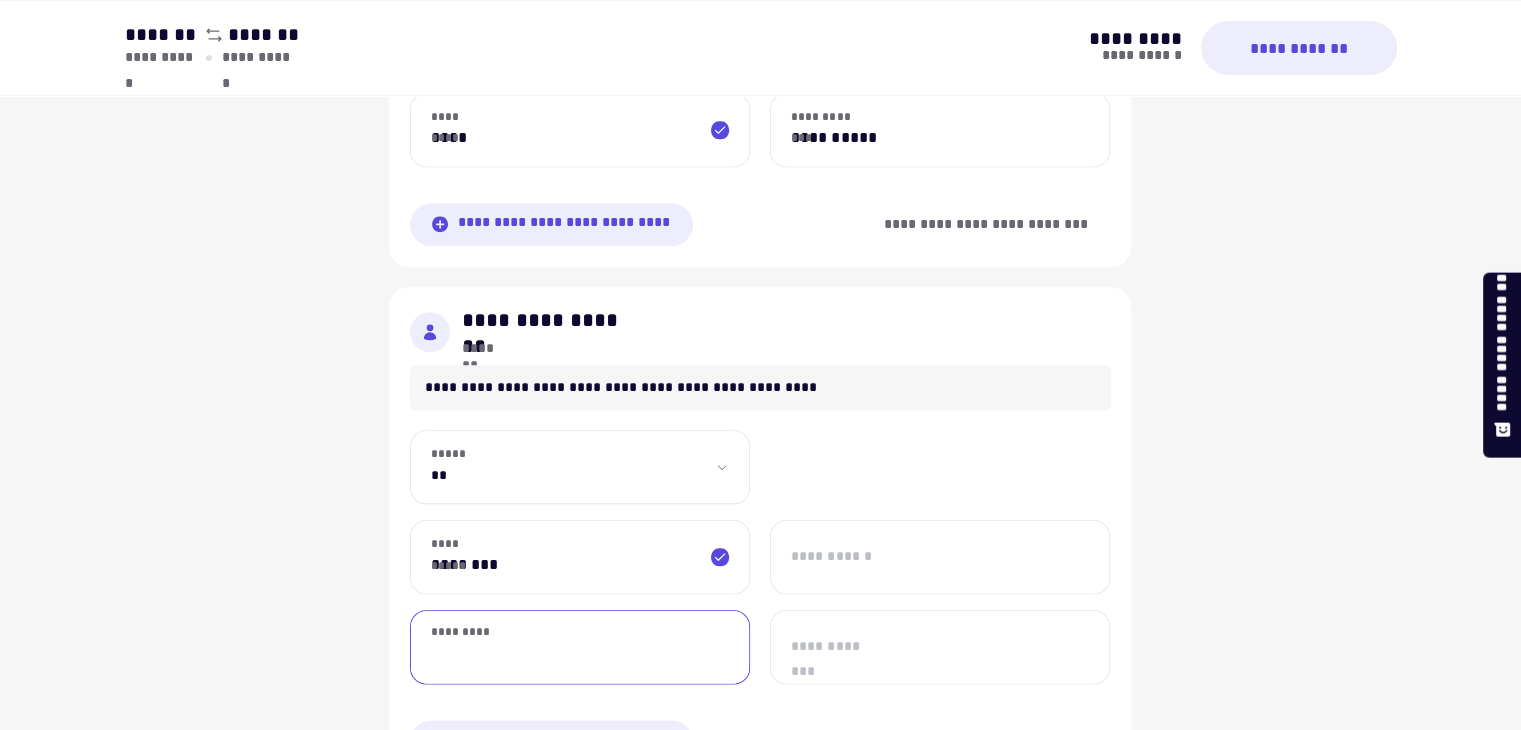 click on "*********" at bounding box center [580, 647] 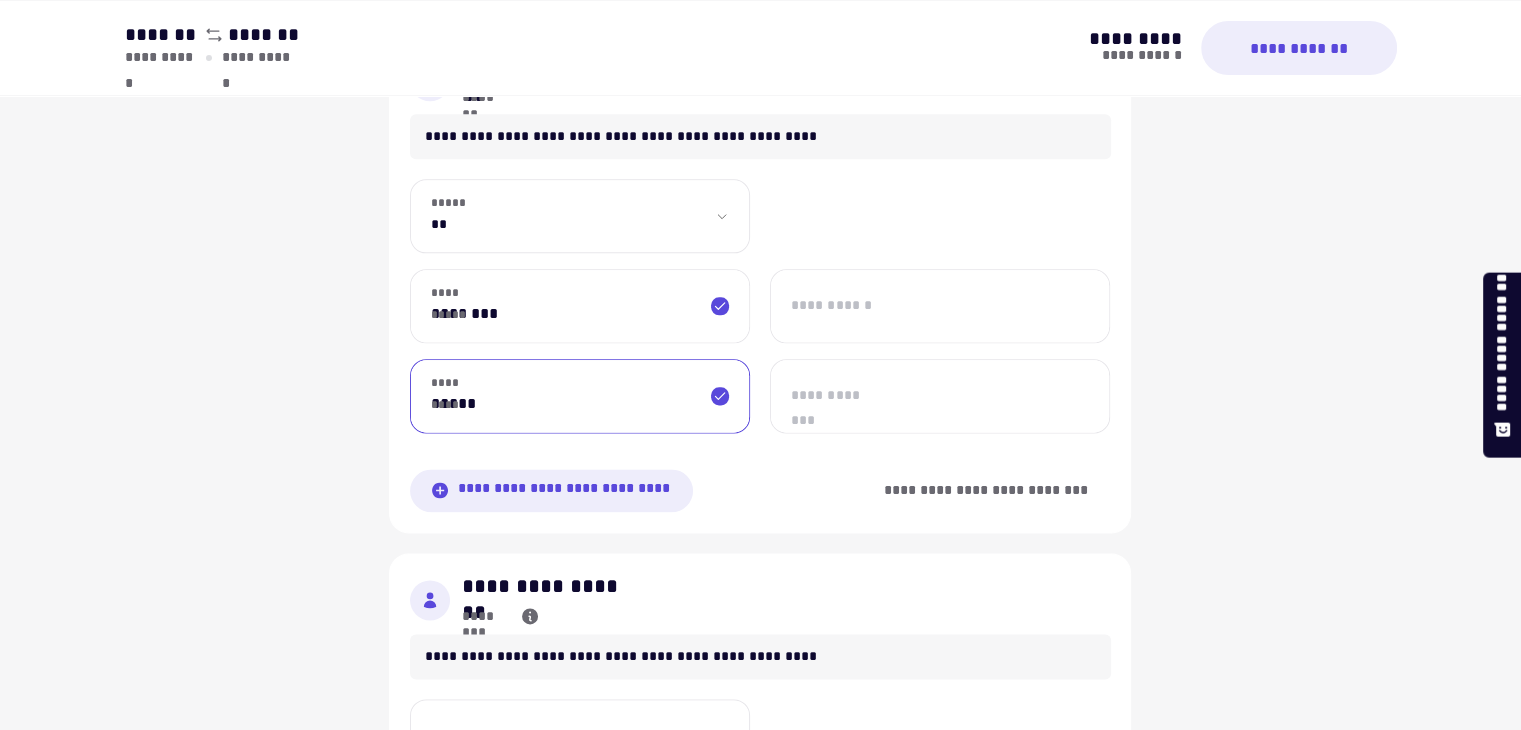 scroll, scrollTop: 2477, scrollLeft: 0, axis: vertical 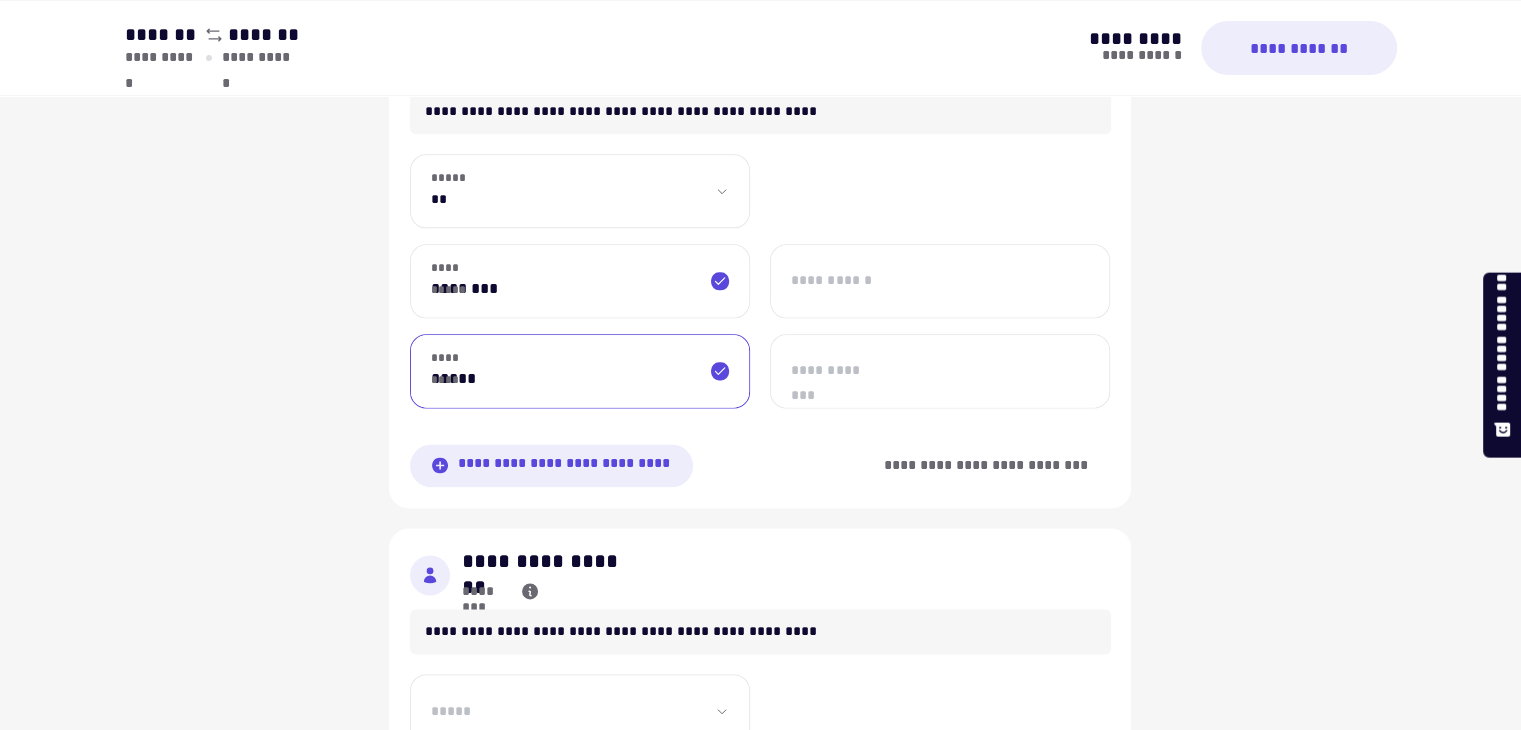 type on "*****" 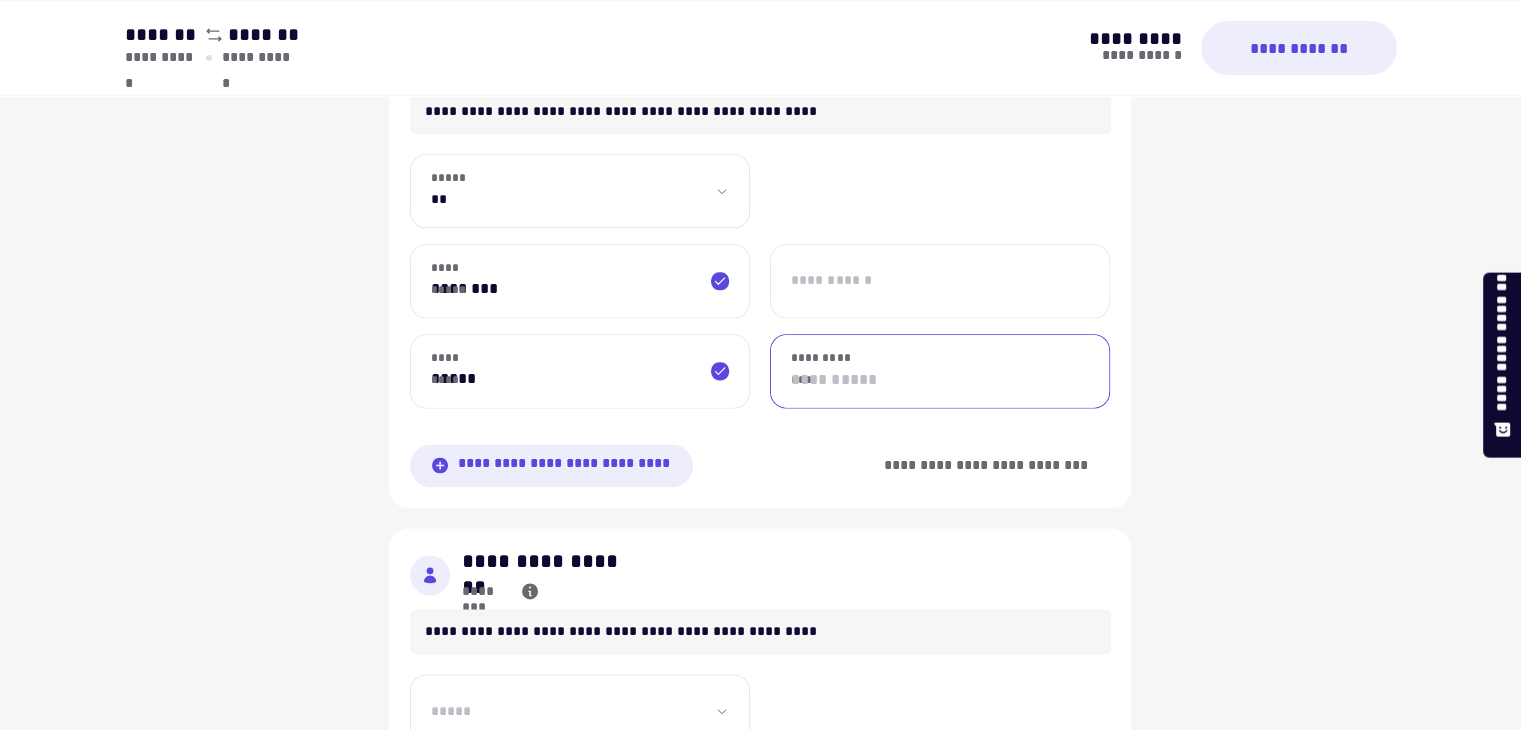 click on "**********" at bounding box center (940, 371) 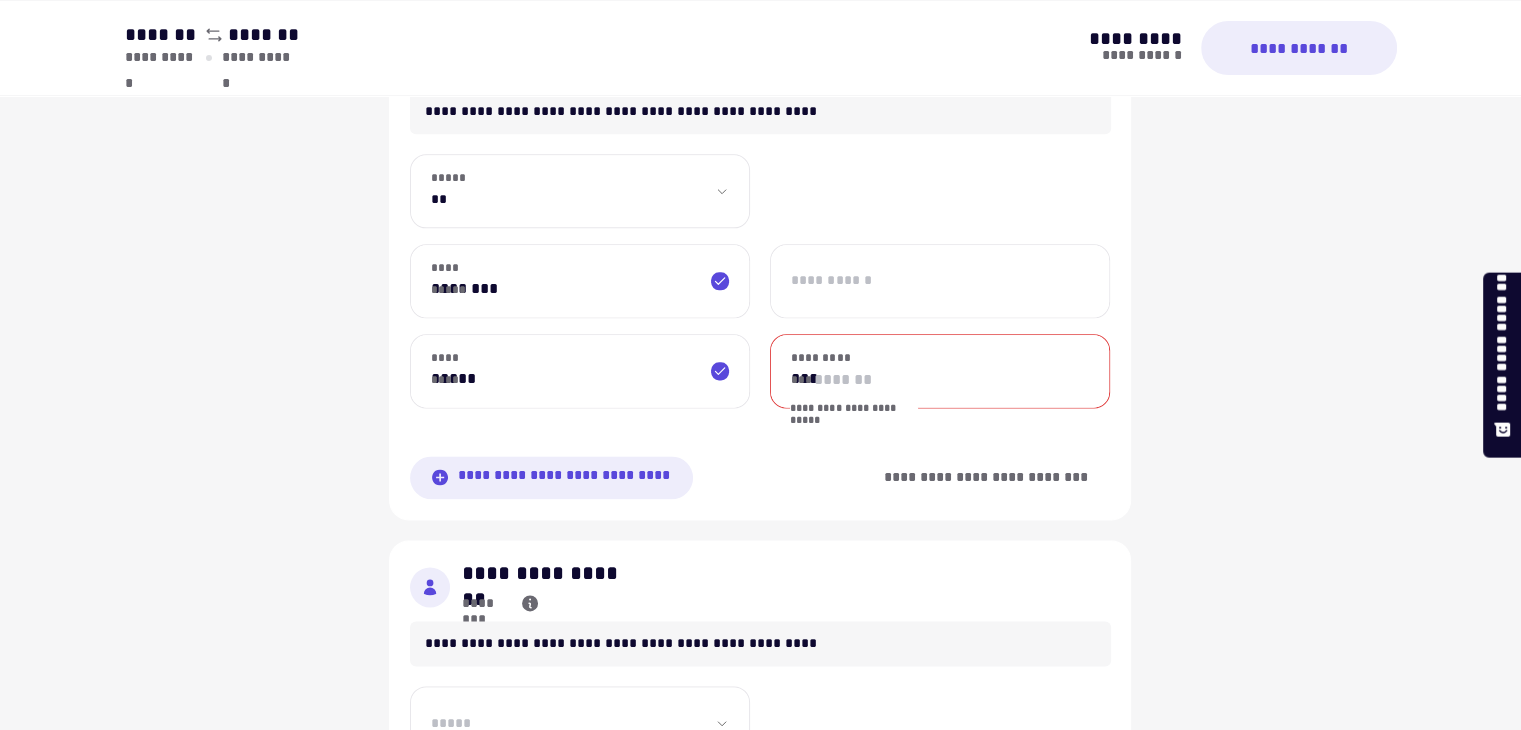 type on "*" 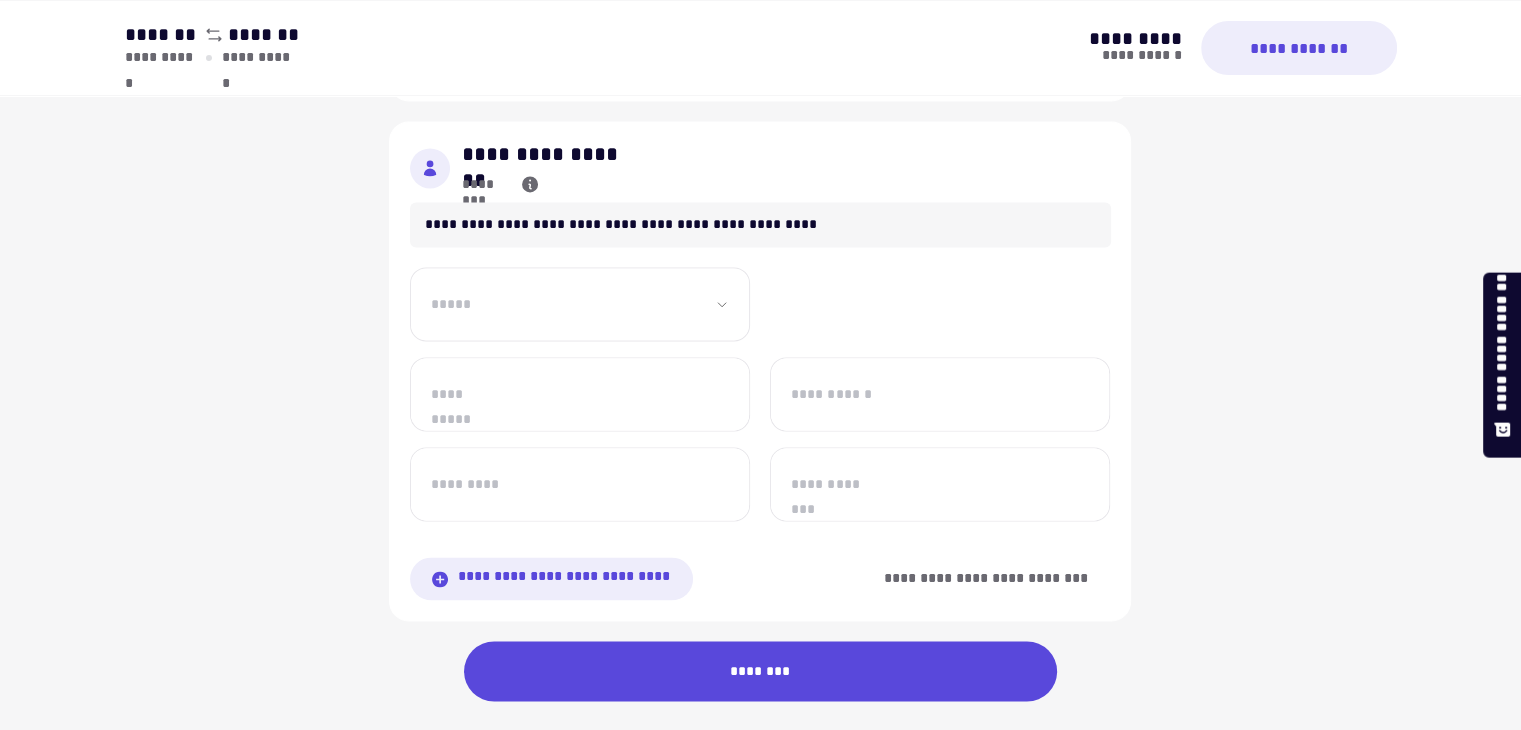 scroll, scrollTop: 2906, scrollLeft: 0, axis: vertical 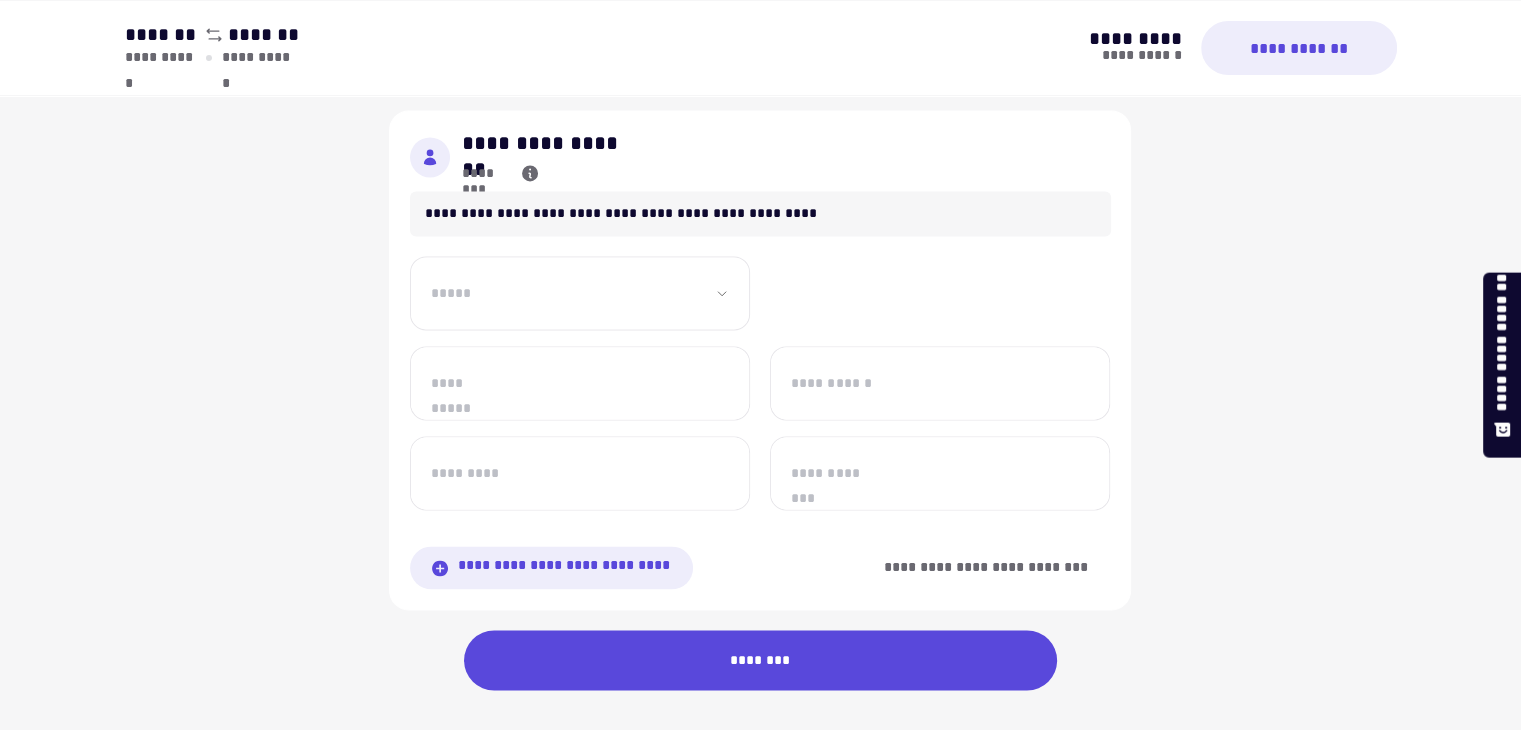 type on "**********" 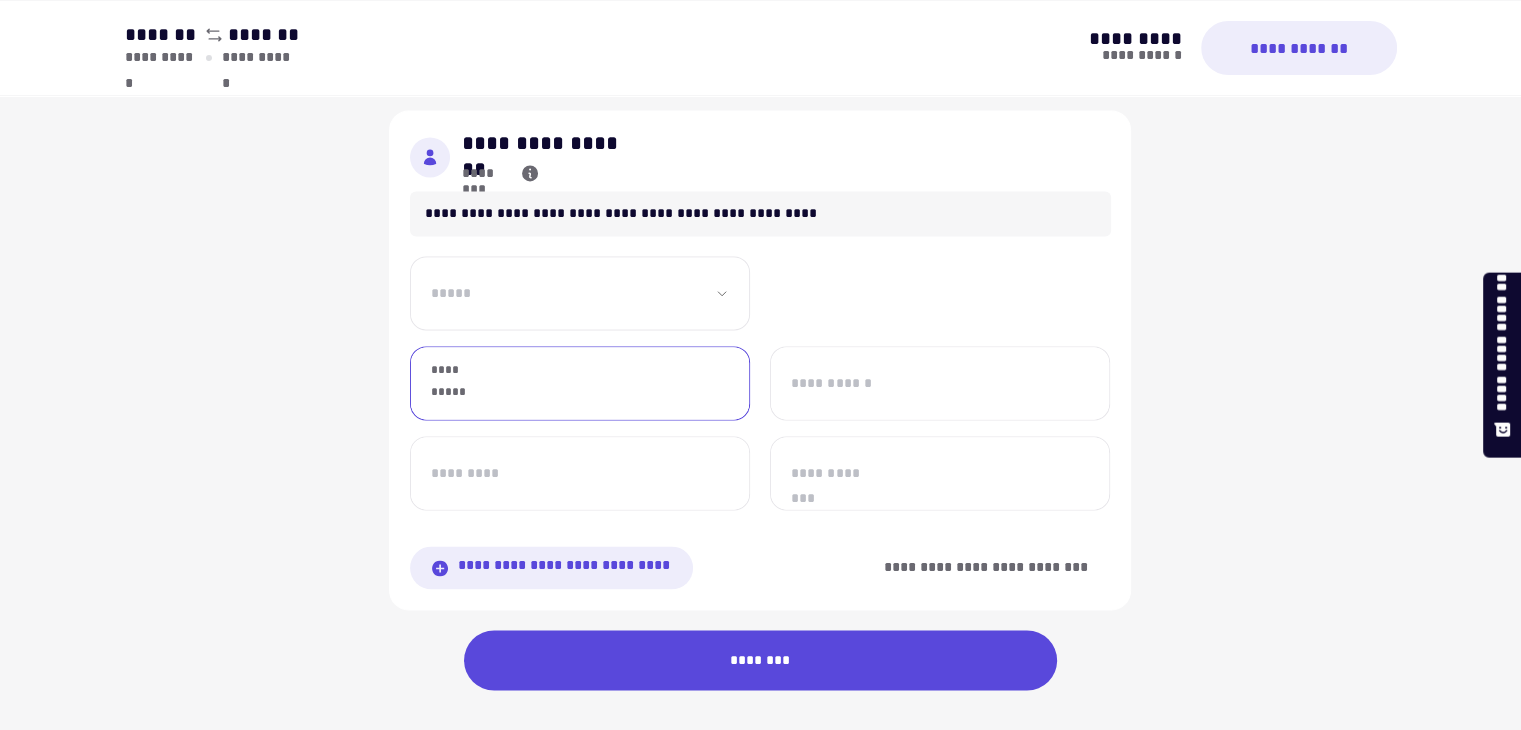 click on "**********" at bounding box center (580, 383) 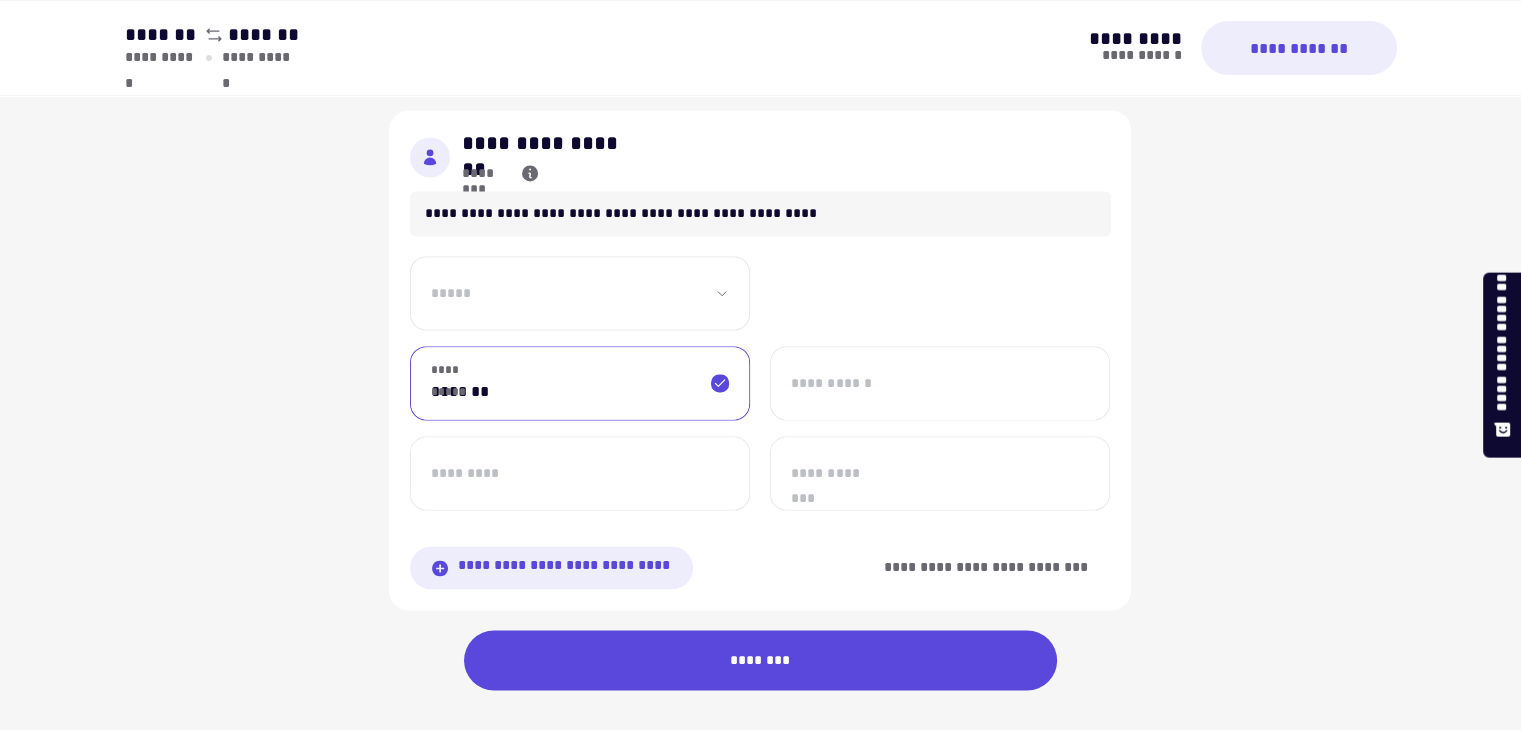 type on "******" 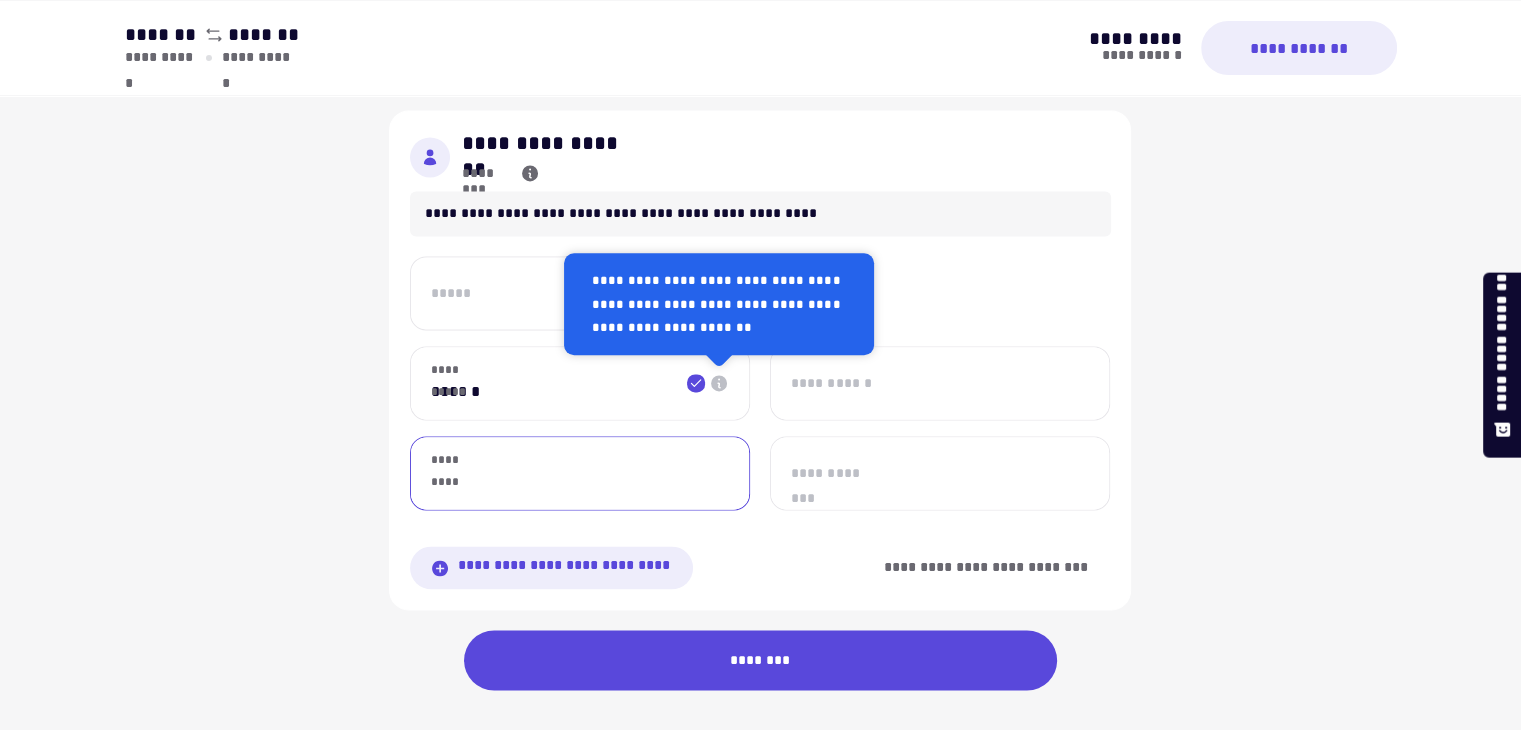 click on "*********" at bounding box center (580, 473) 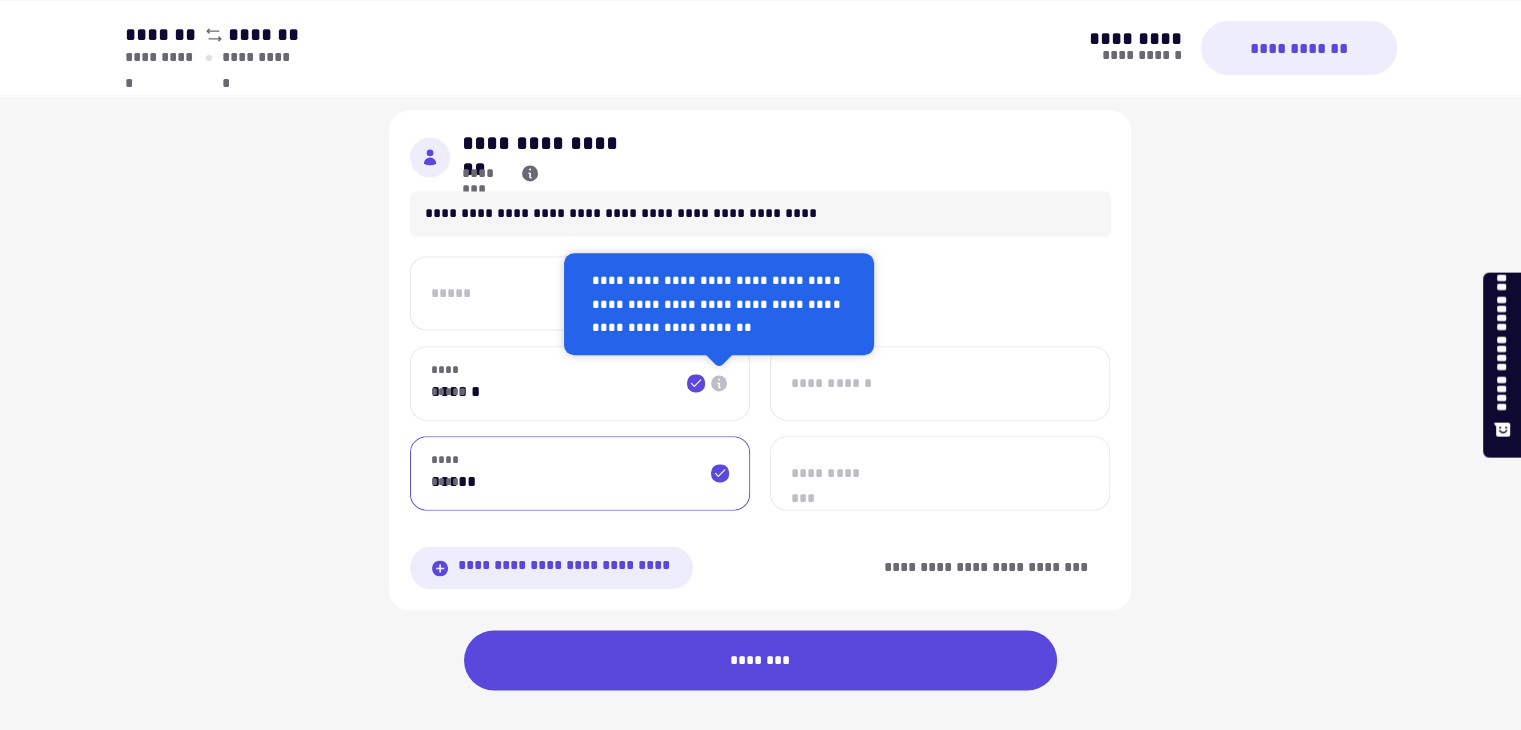 type on "*****" 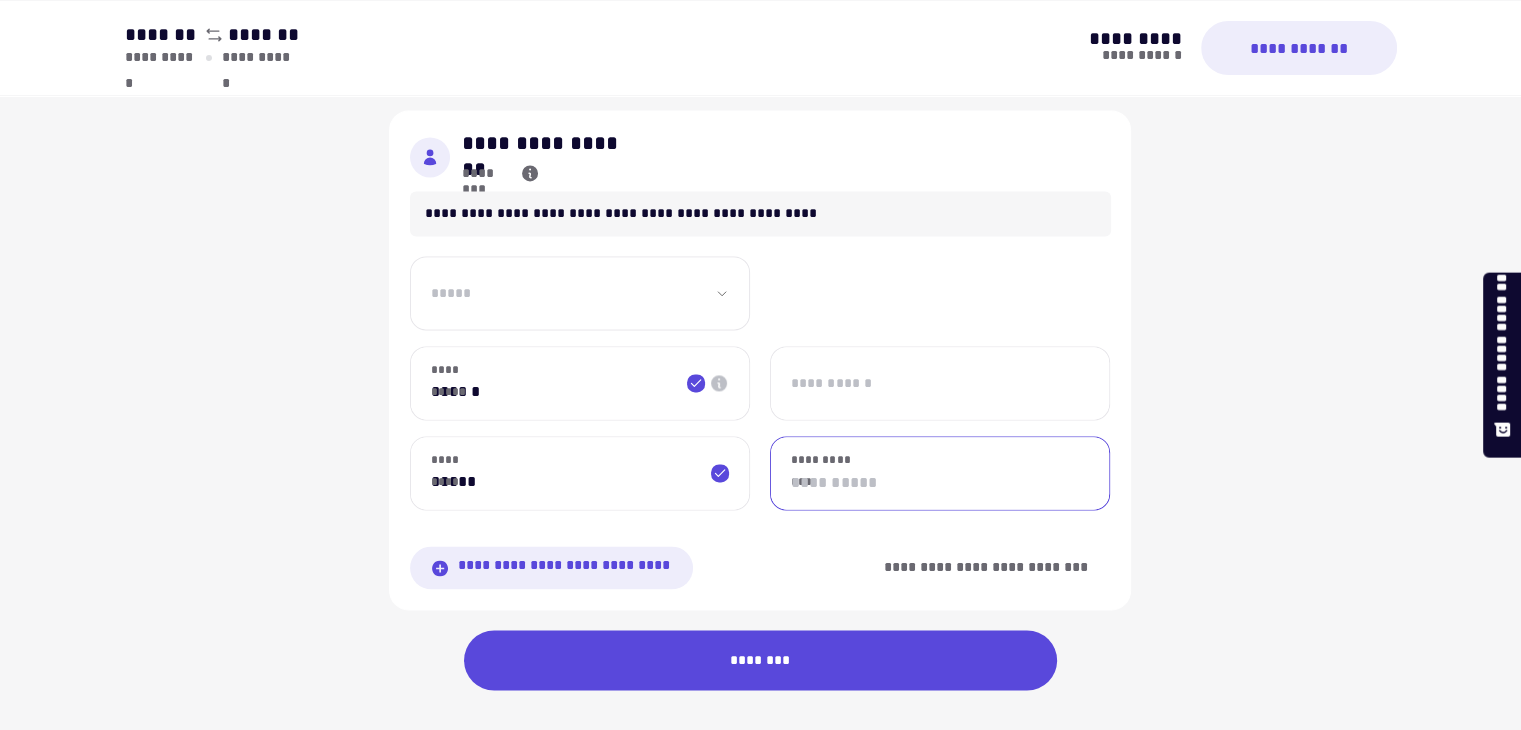 click on "**********" at bounding box center (940, 473) 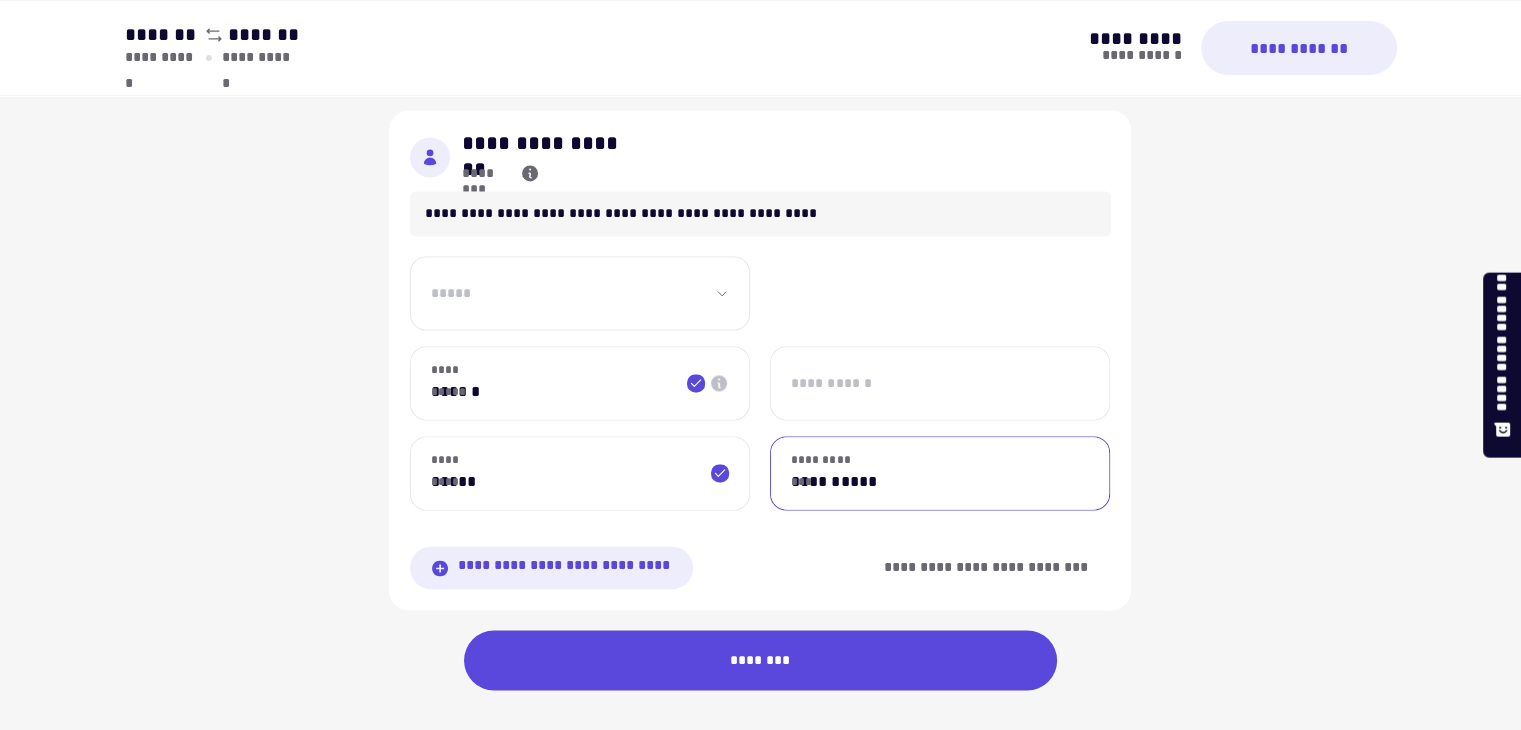 type on "**********" 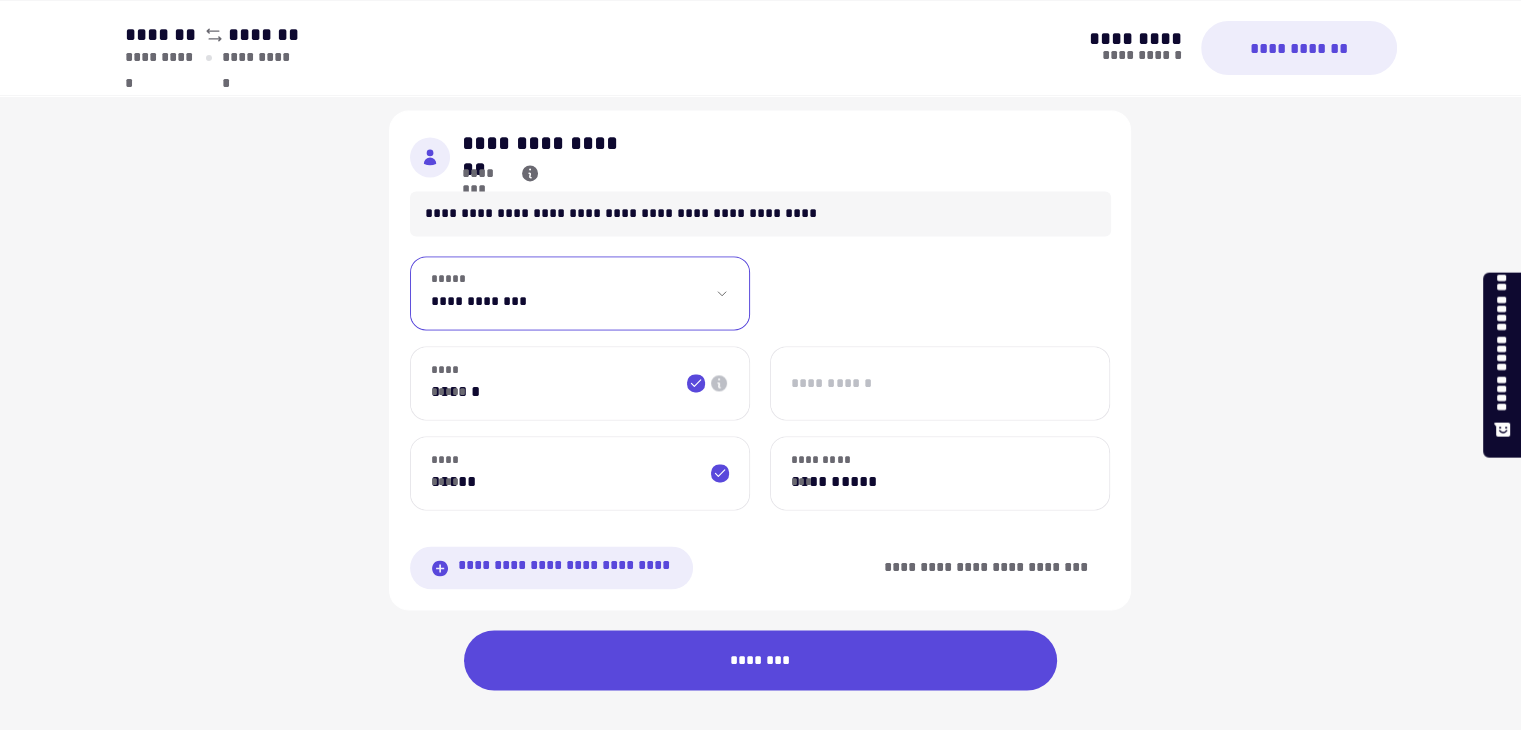 click on "**********" at bounding box center (580, 293) 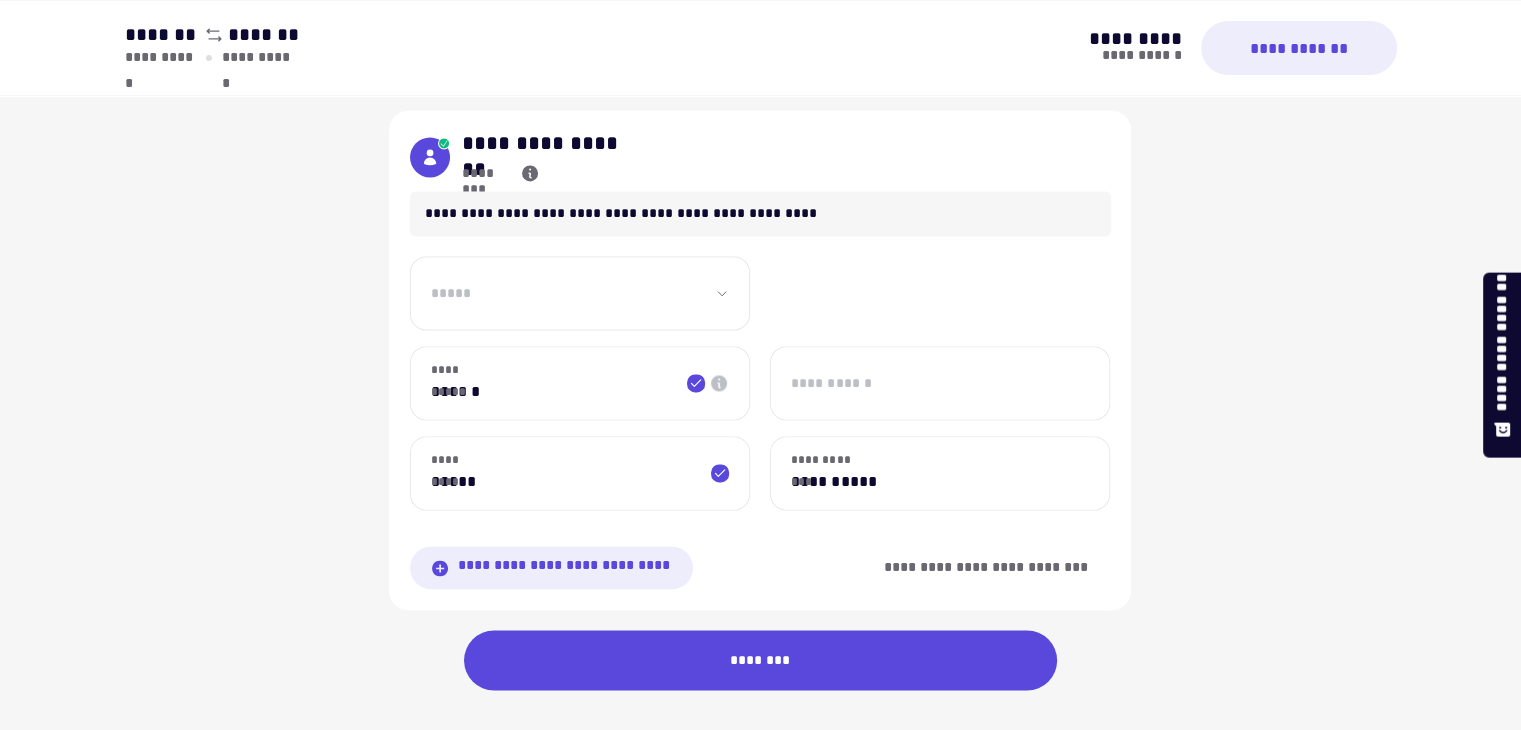 click on "**********" at bounding box center (760, -825) 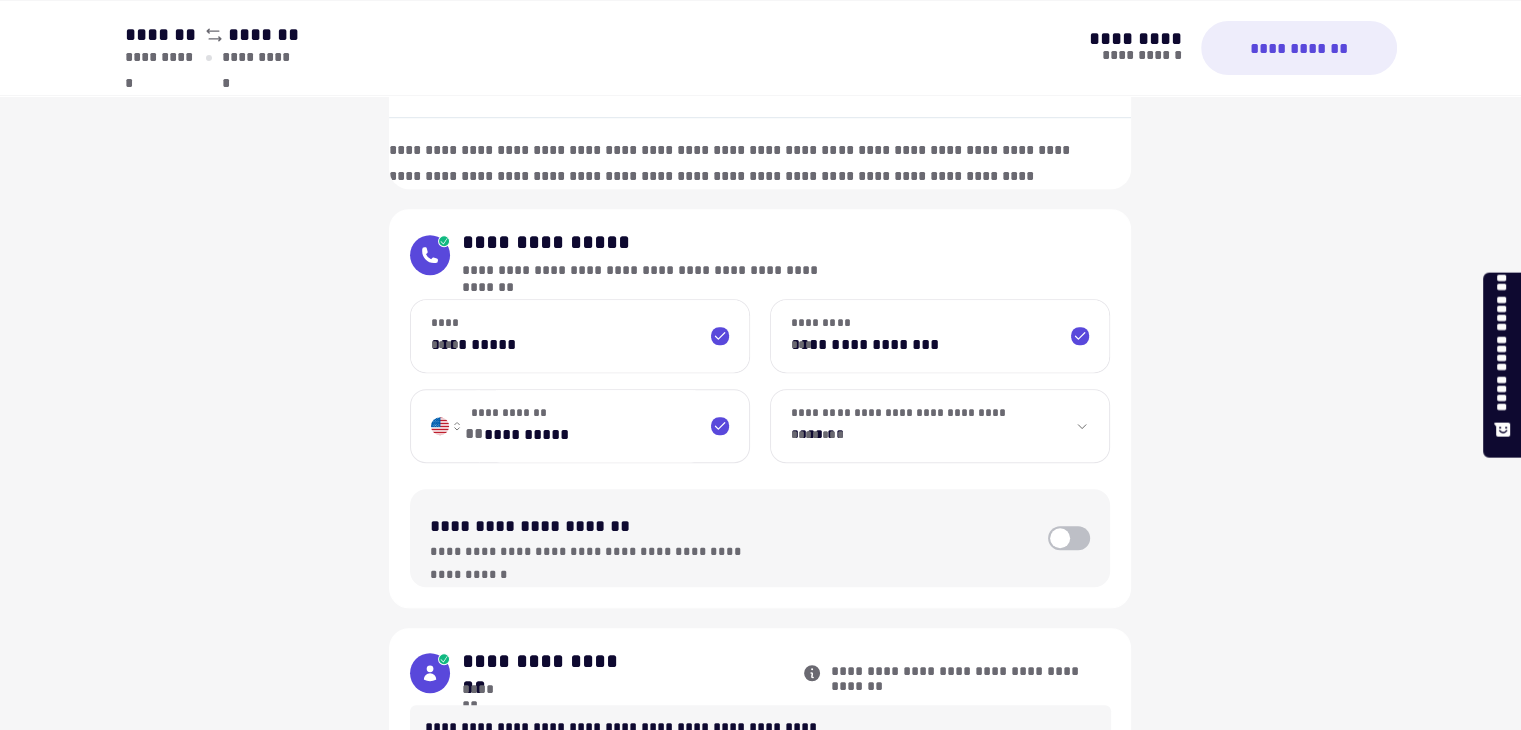 scroll, scrollTop: 1280, scrollLeft: 0, axis: vertical 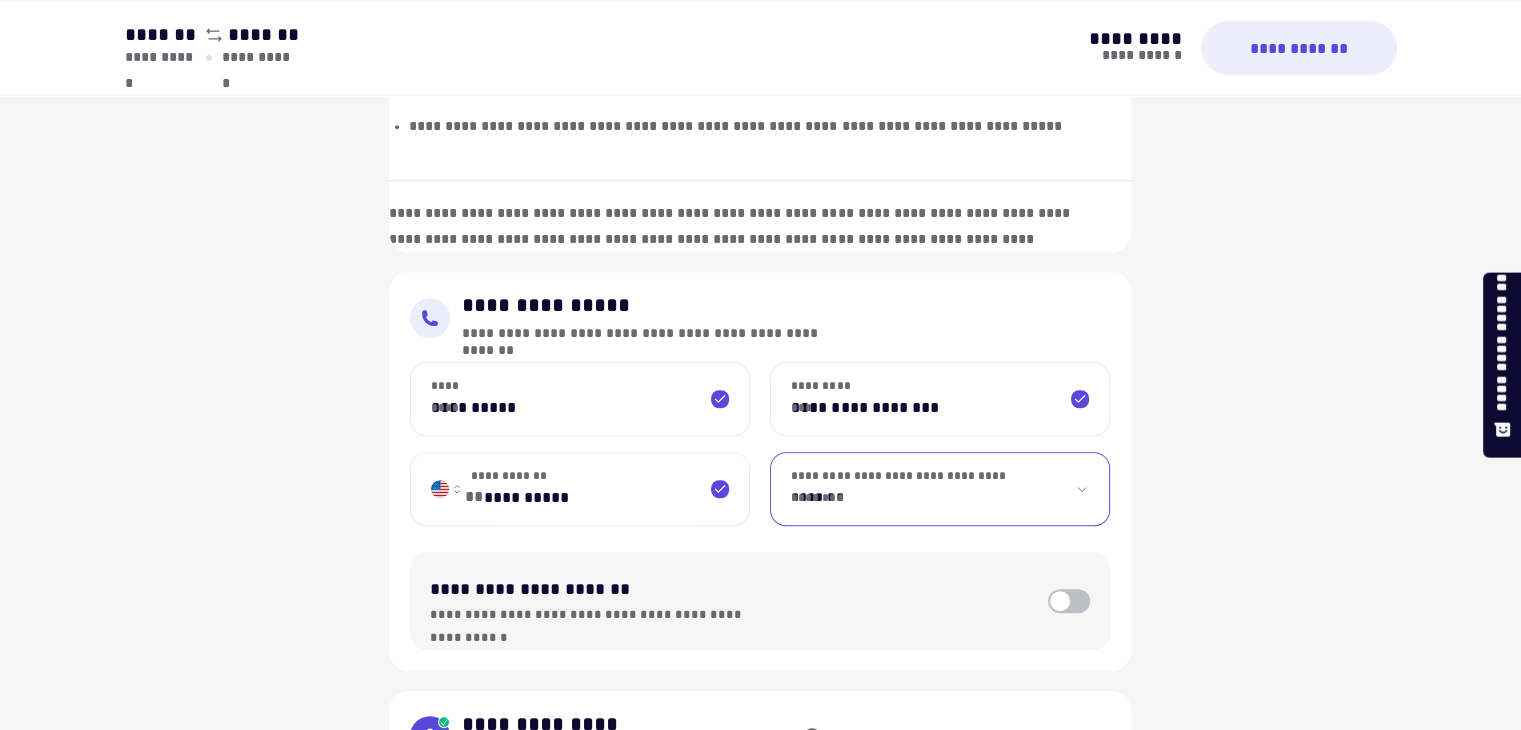 click on "**********" at bounding box center [940, 489] 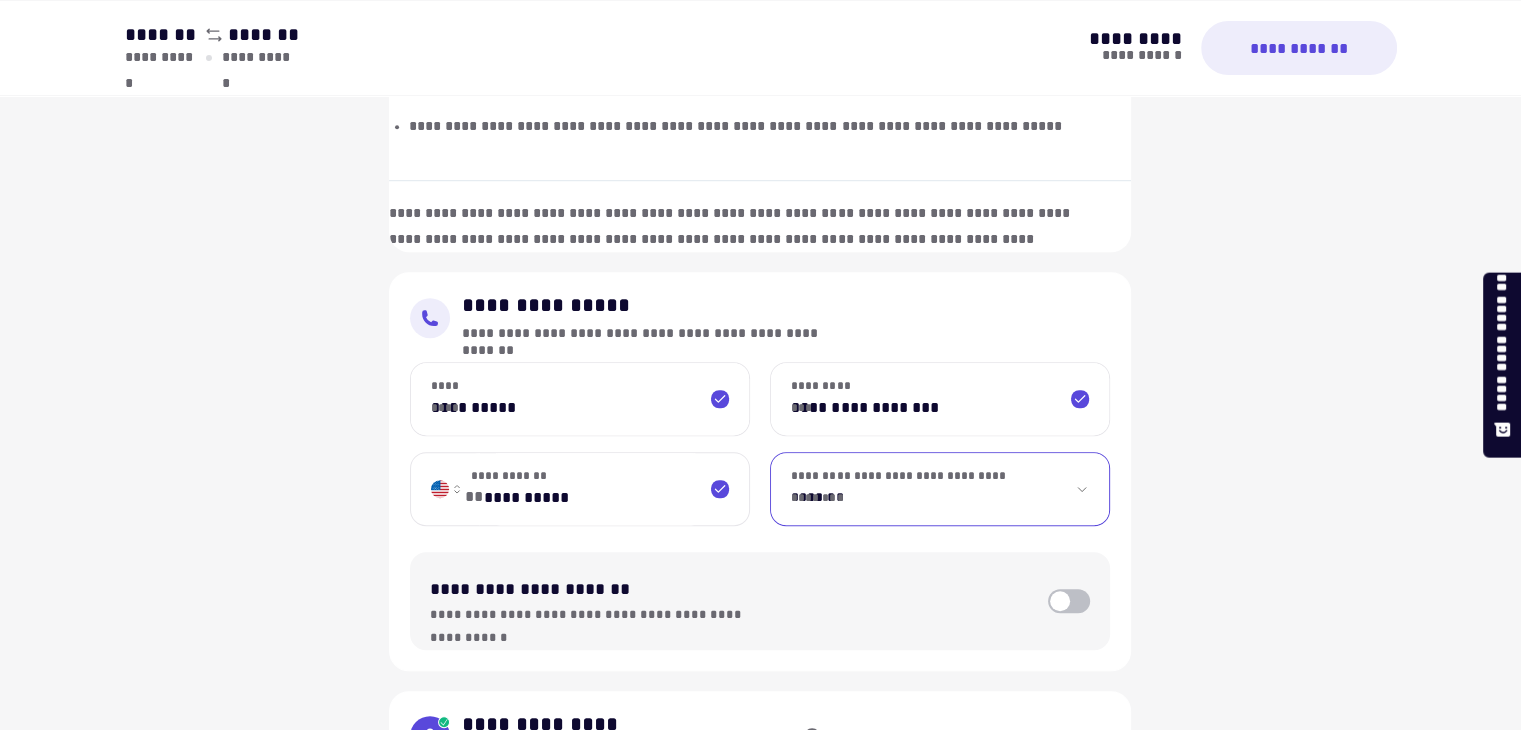 select on "*******" 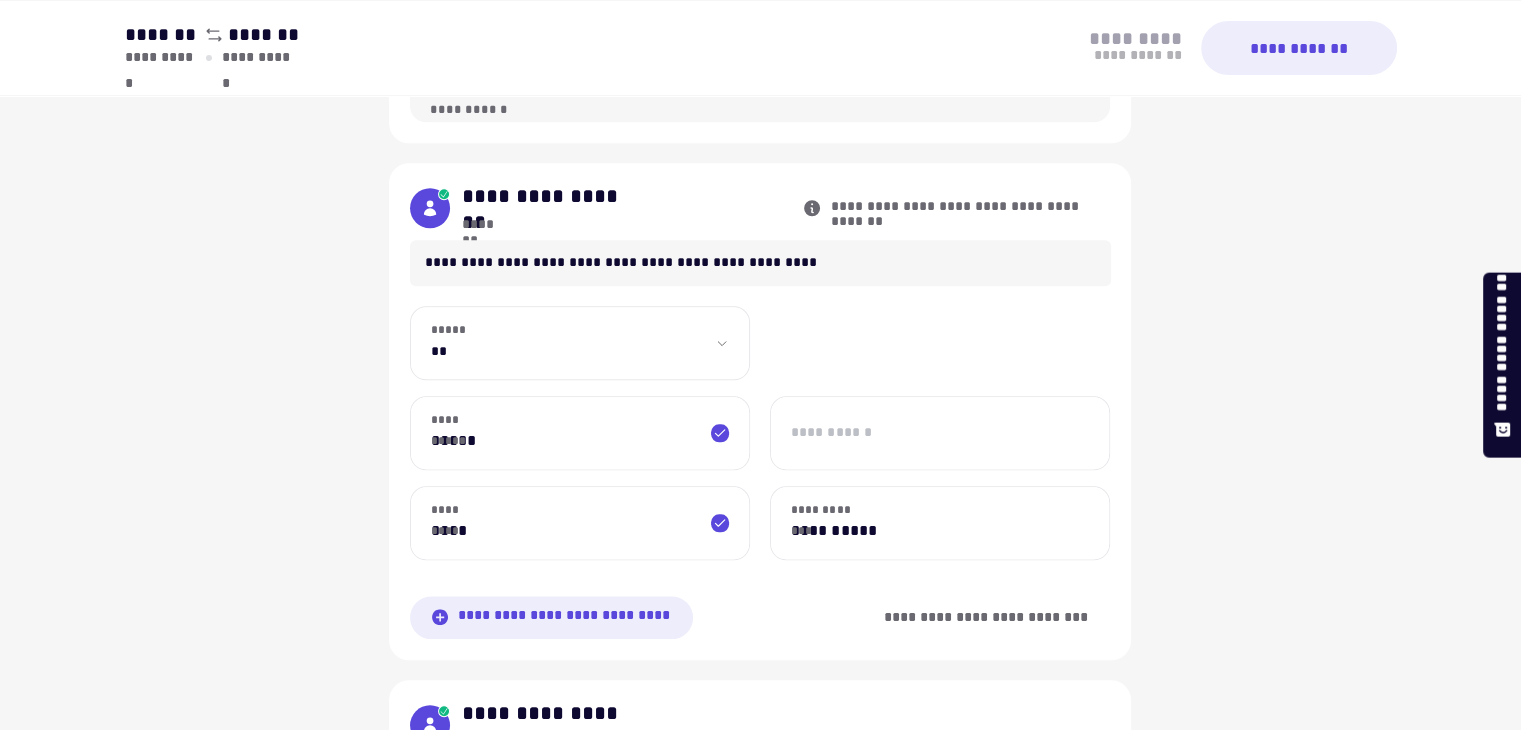 scroll, scrollTop: 1854, scrollLeft: 0, axis: vertical 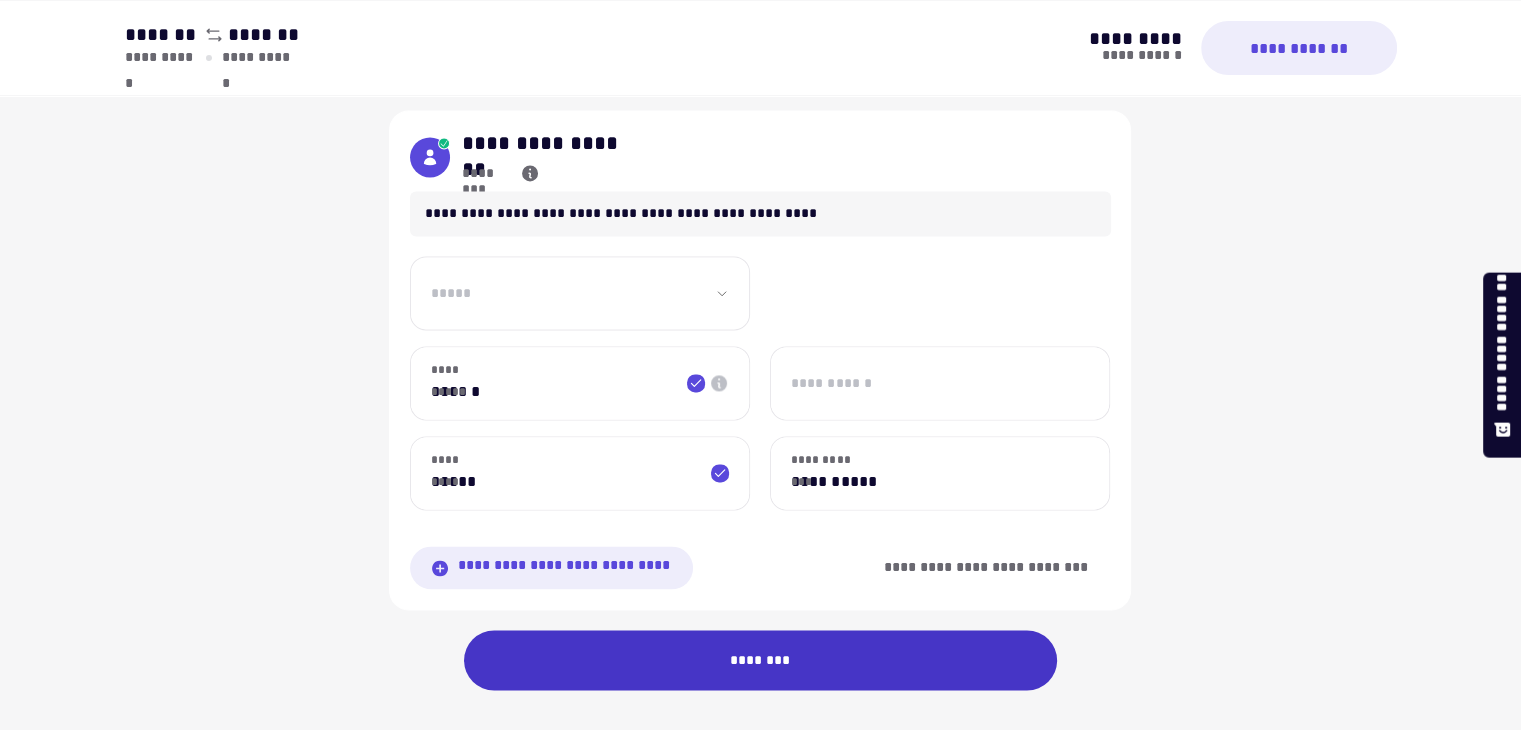 click on "********" at bounding box center (761, 660) 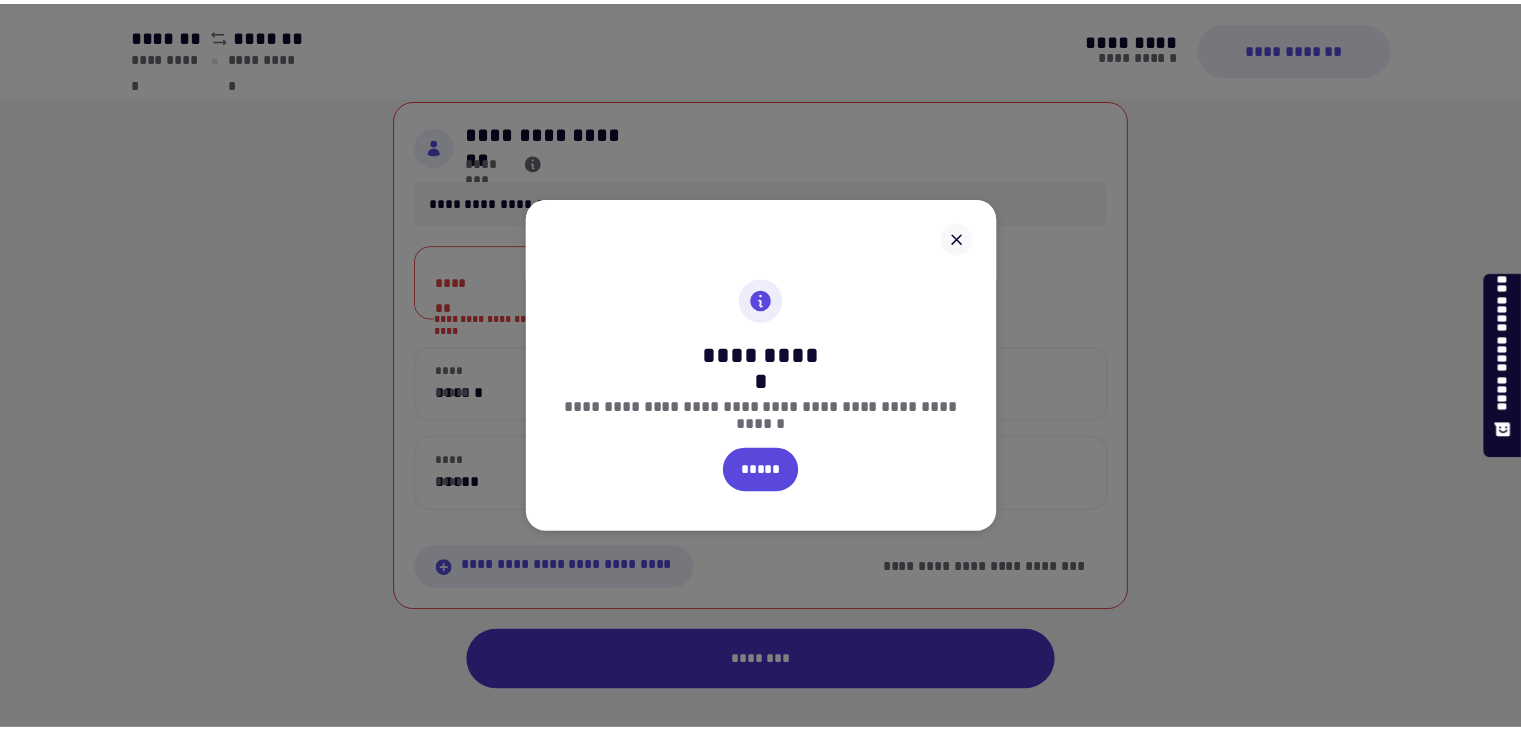 scroll, scrollTop: 2901, scrollLeft: 0, axis: vertical 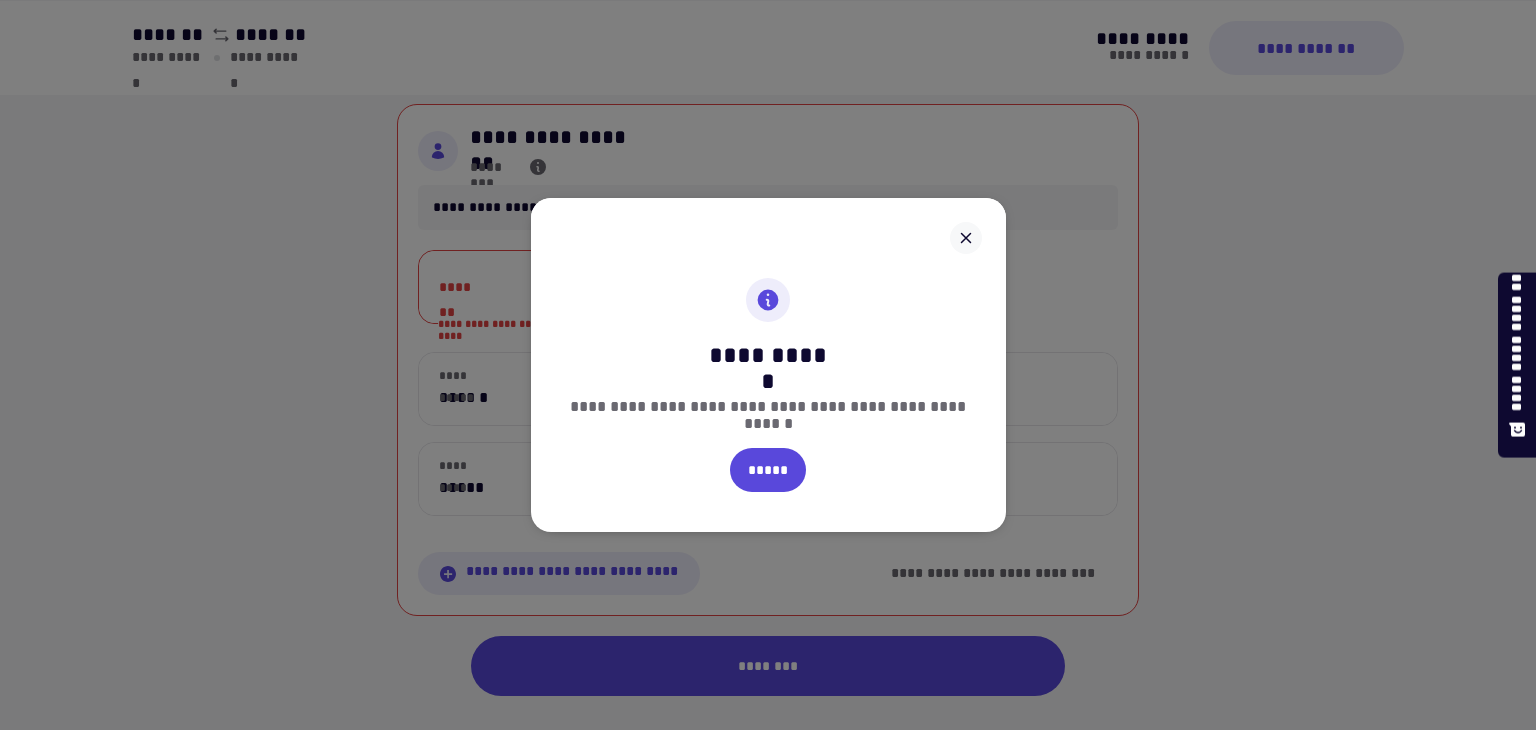 click on "**********" at bounding box center [768, 405] 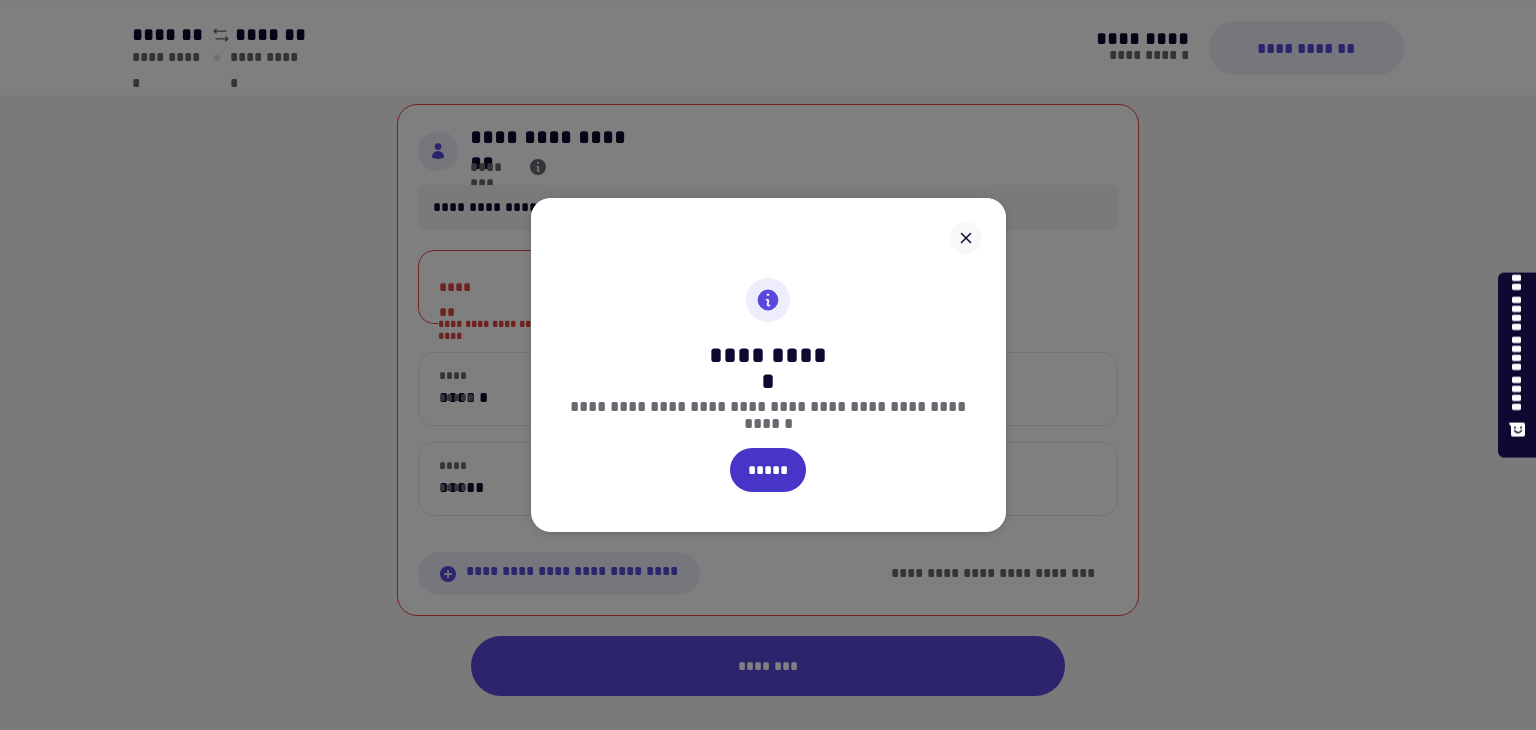 click on "*****" at bounding box center [768, 470] 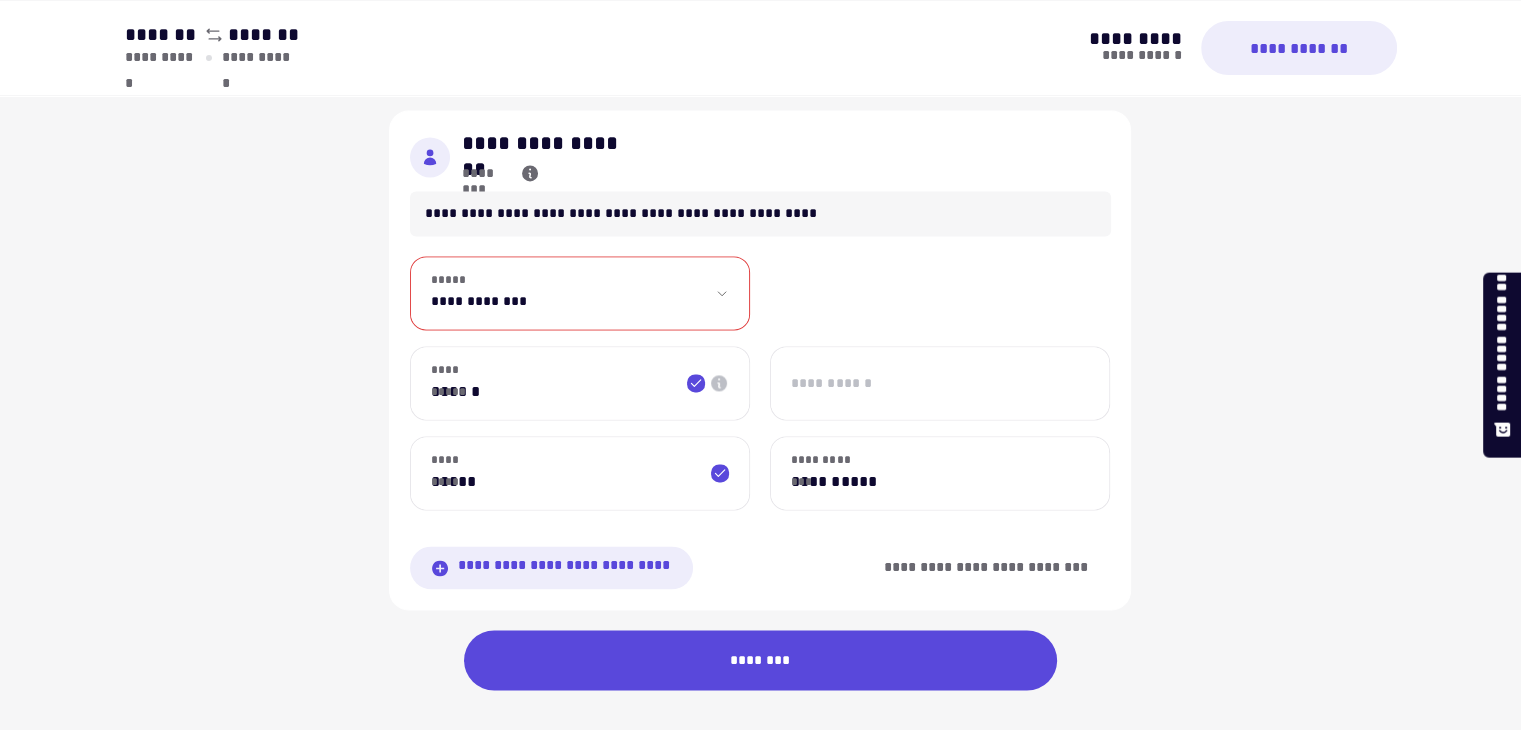 click on "**********" at bounding box center (580, 293) 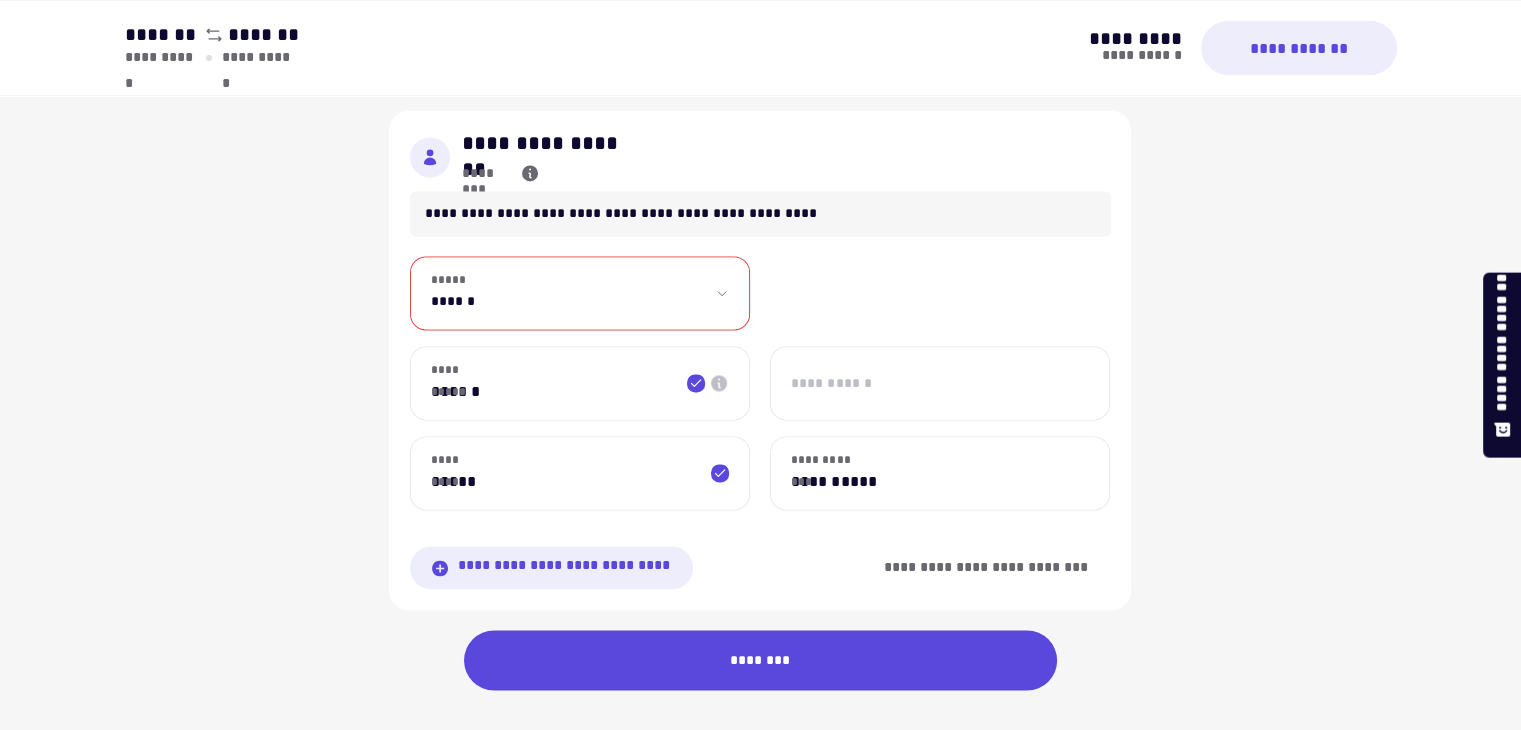 click on "**********" at bounding box center [580, 293] 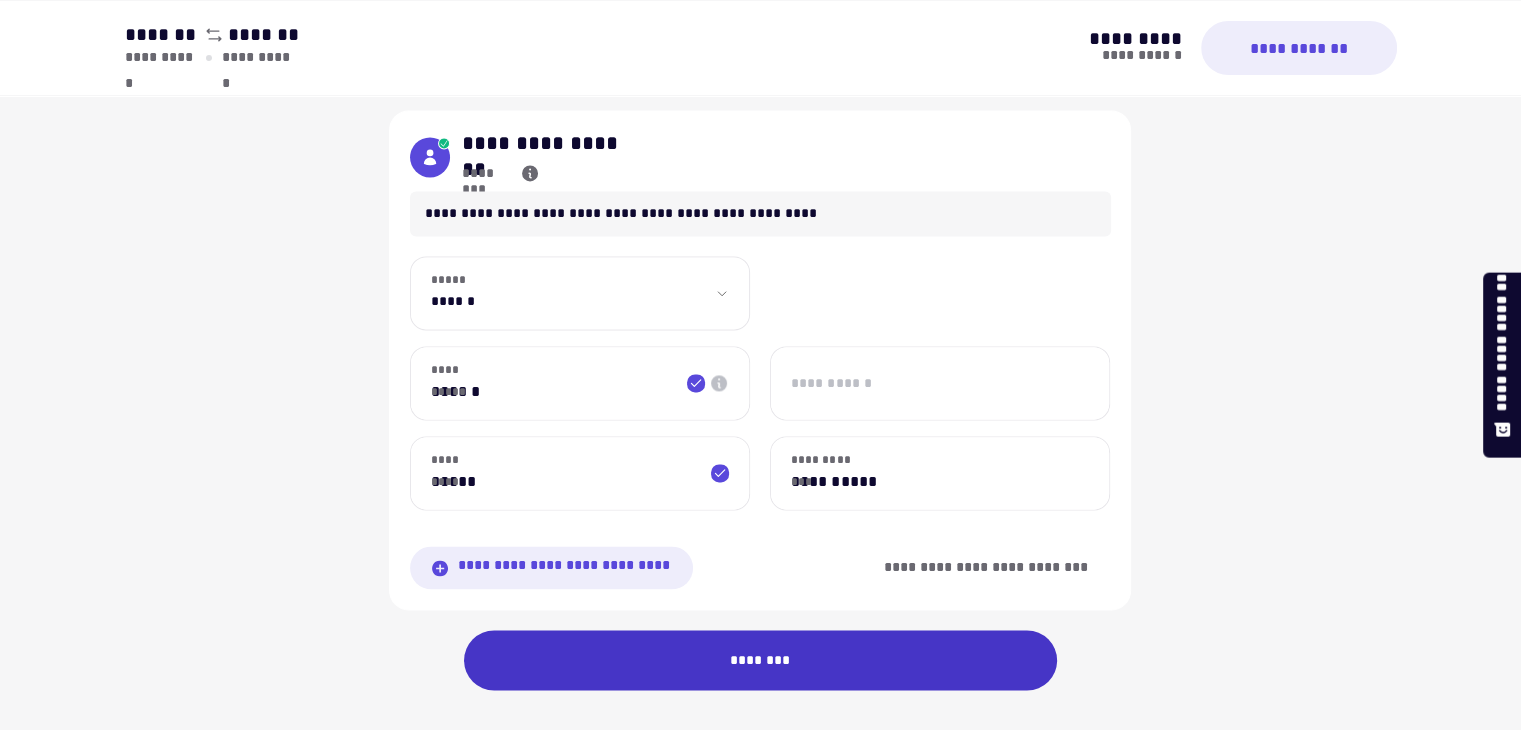 click on "********" at bounding box center [761, 660] 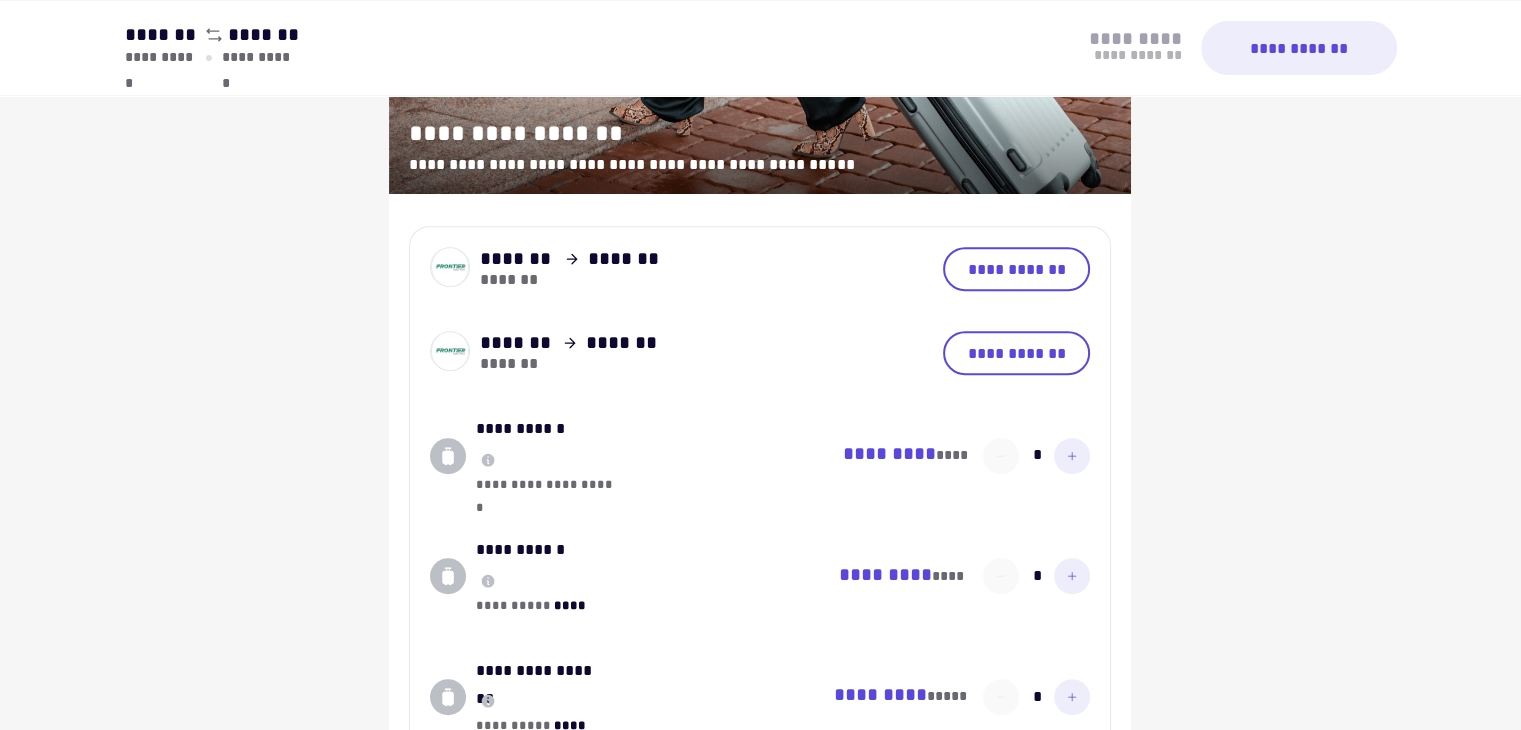 scroll, scrollTop: 736, scrollLeft: 0, axis: vertical 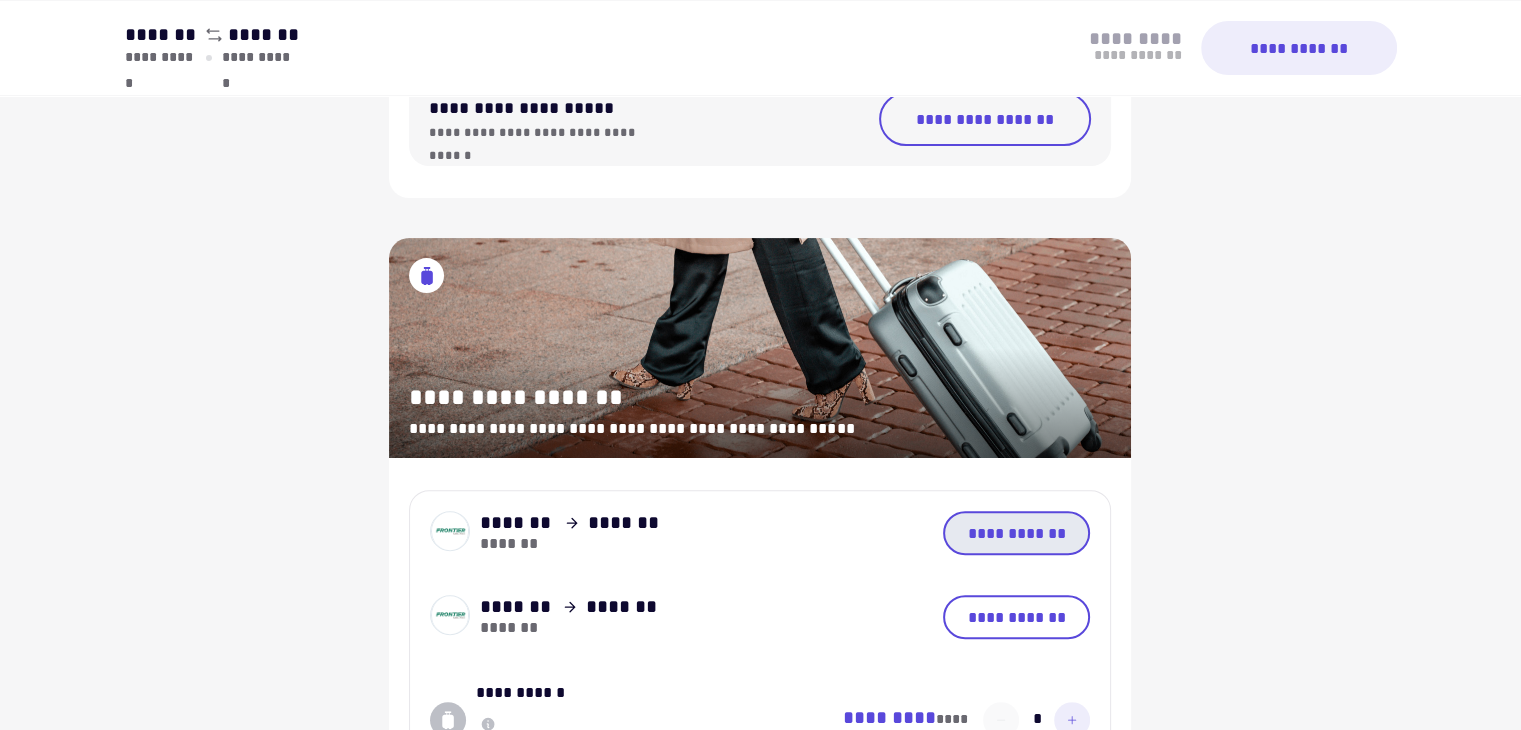 click on "**********" at bounding box center [1016, 533] 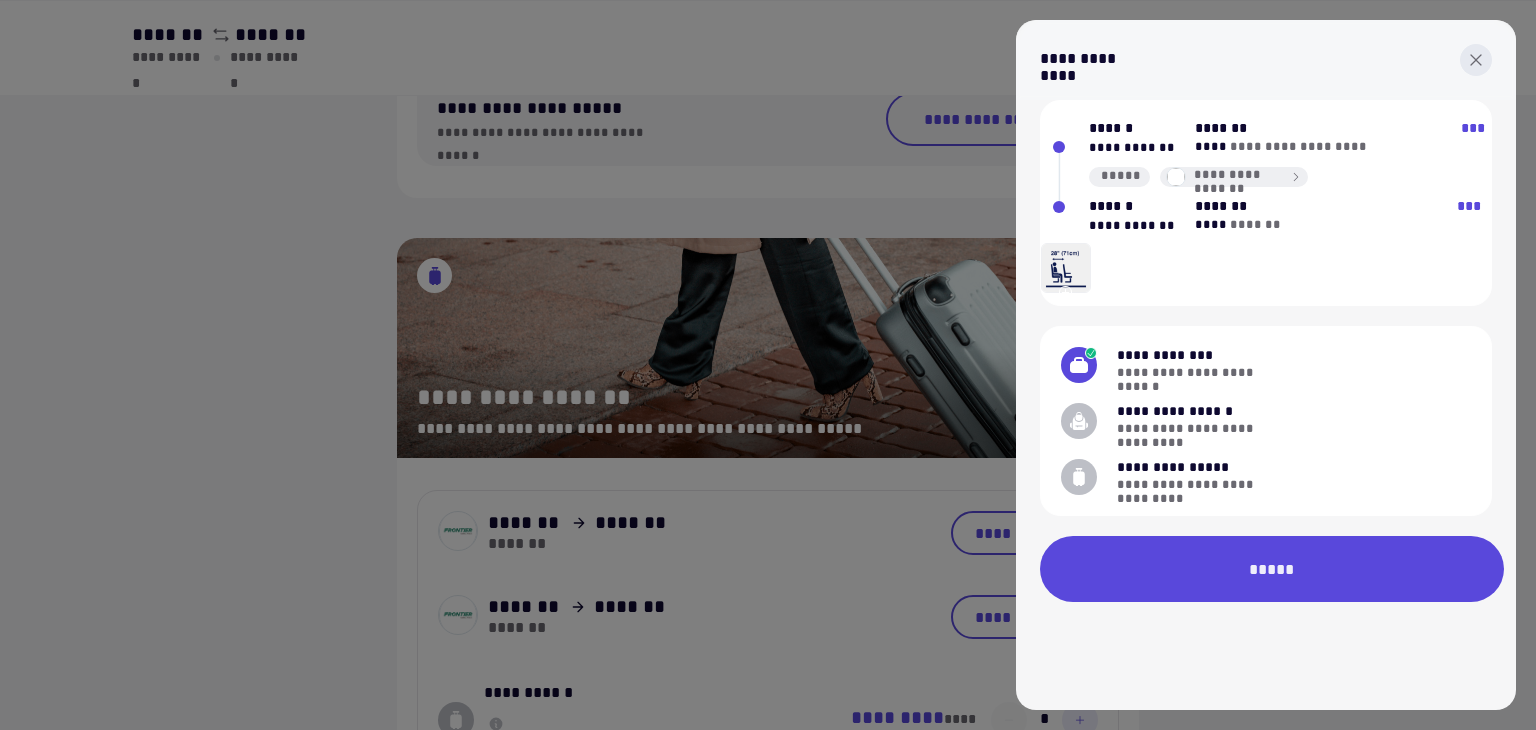 click 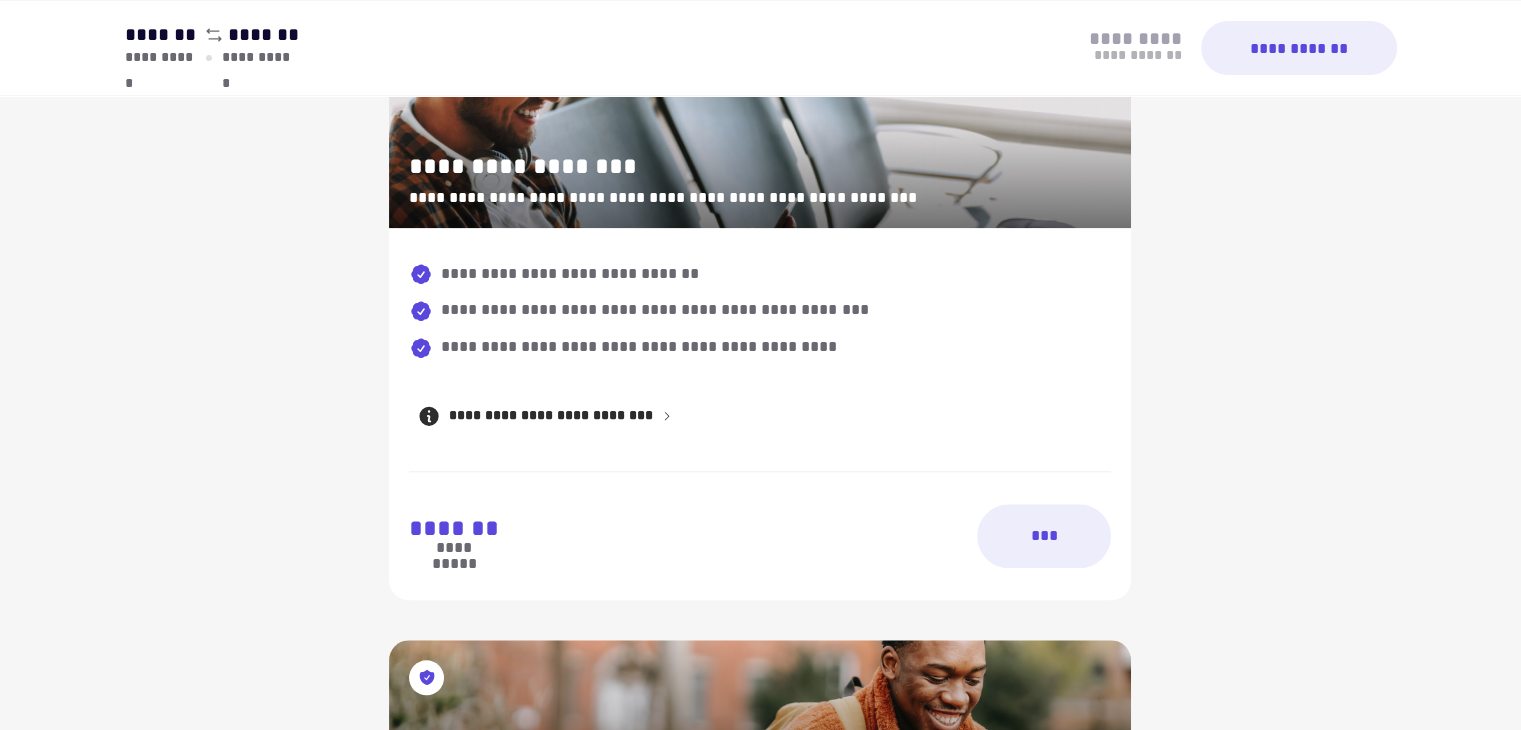 scroll, scrollTop: 1815, scrollLeft: 0, axis: vertical 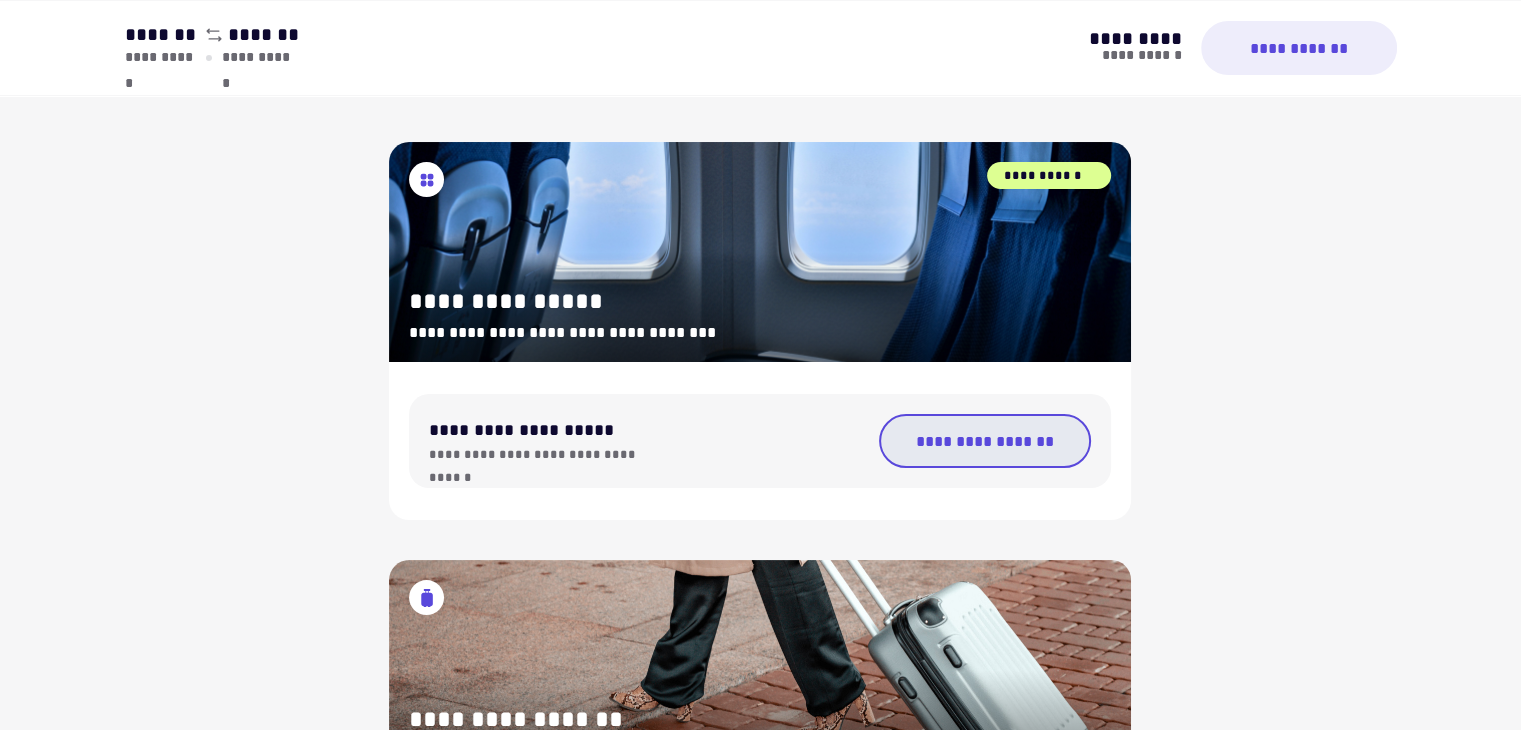 click on "**********" at bounding box center (985, 441) 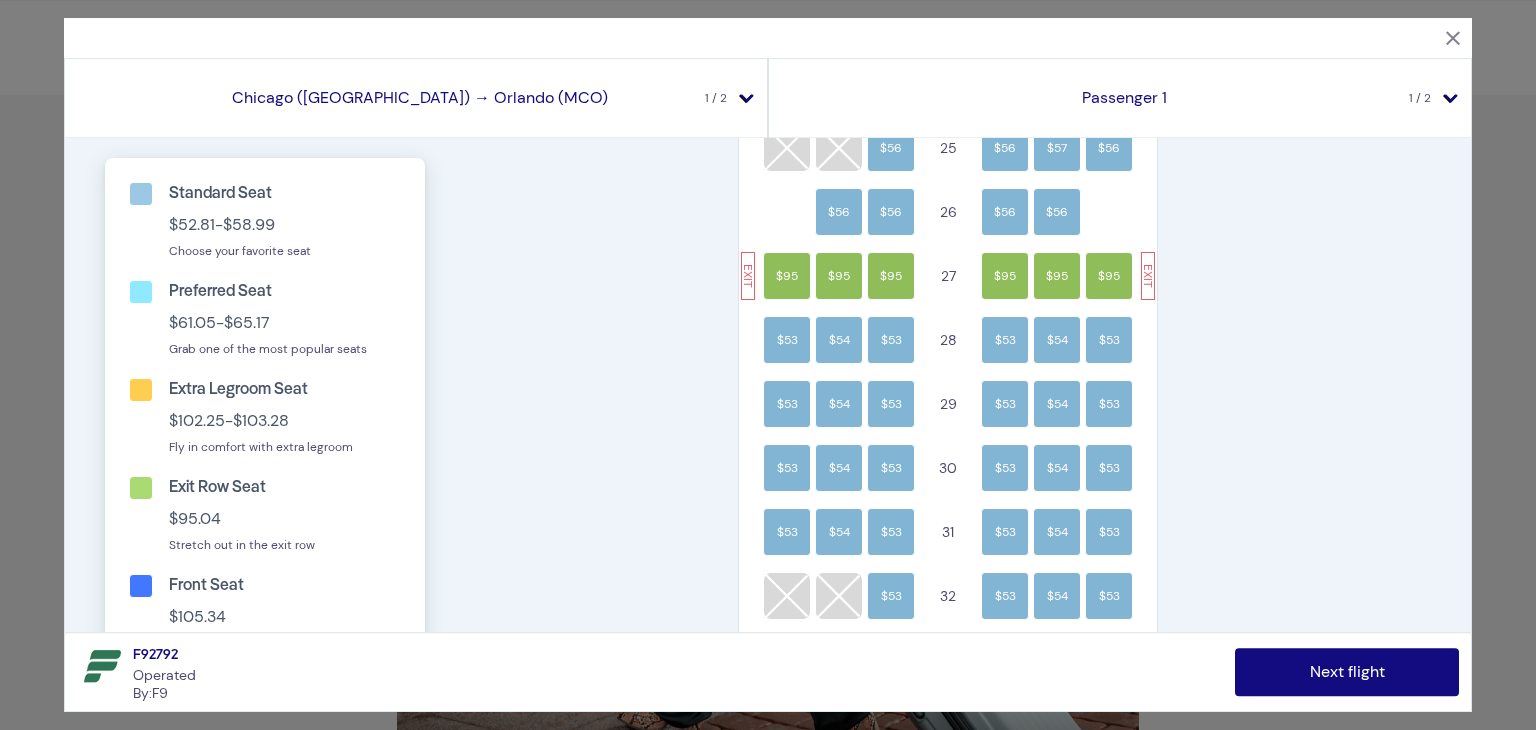 scroll, scrollTop: 1716, scrollLeft: 0, axis: vertical 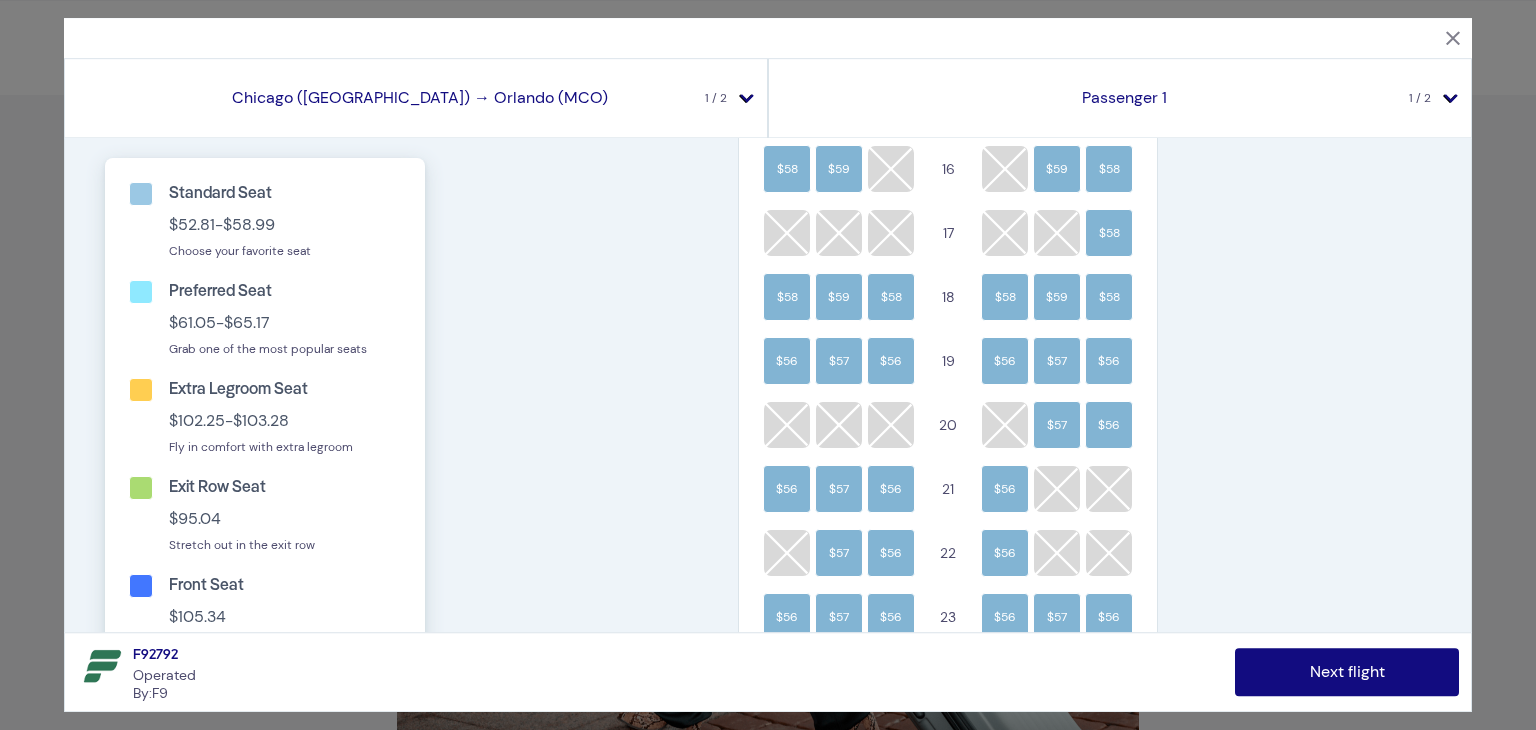 click at bounding box center (1057, 489) 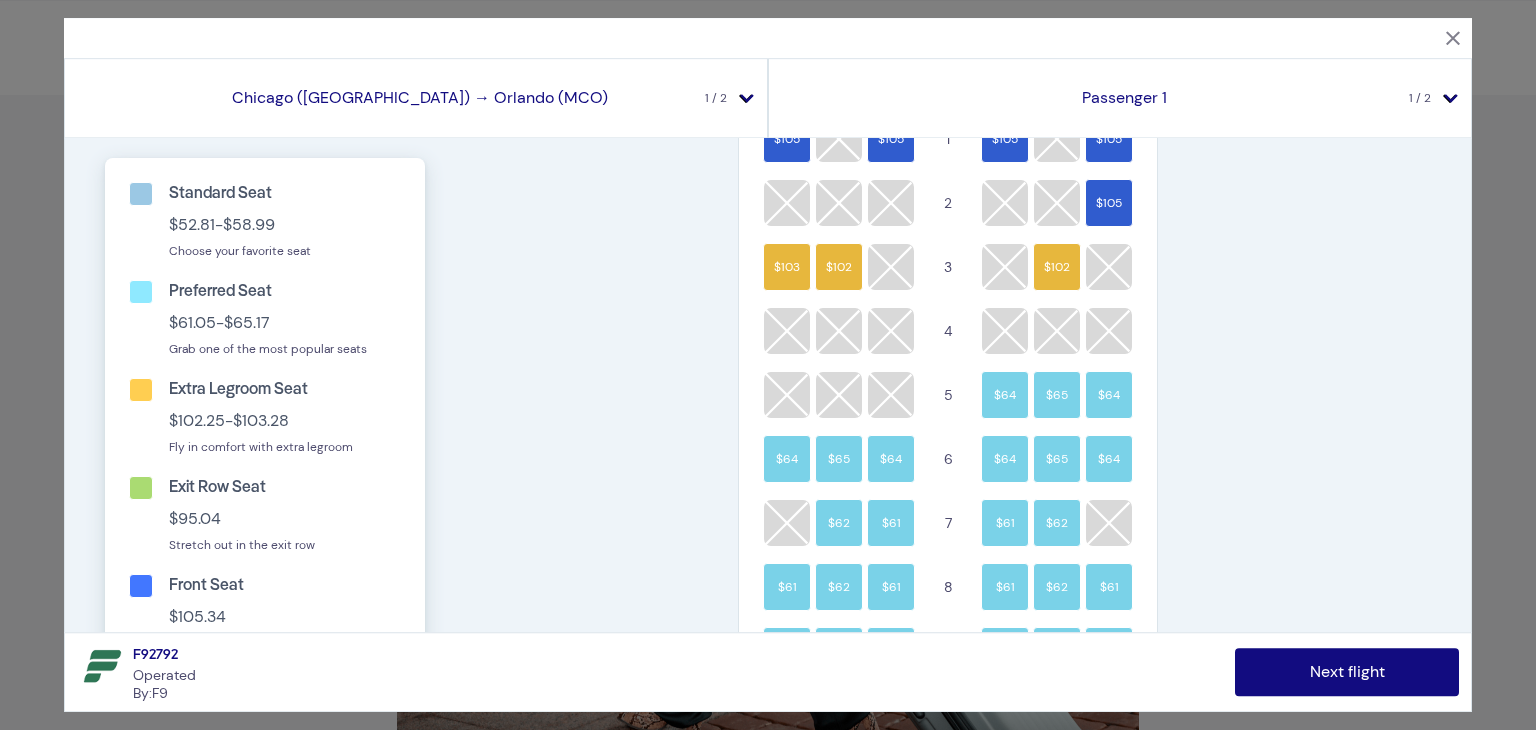 scroll, scrollTop: 0, scrollLeft: 0, axis: both 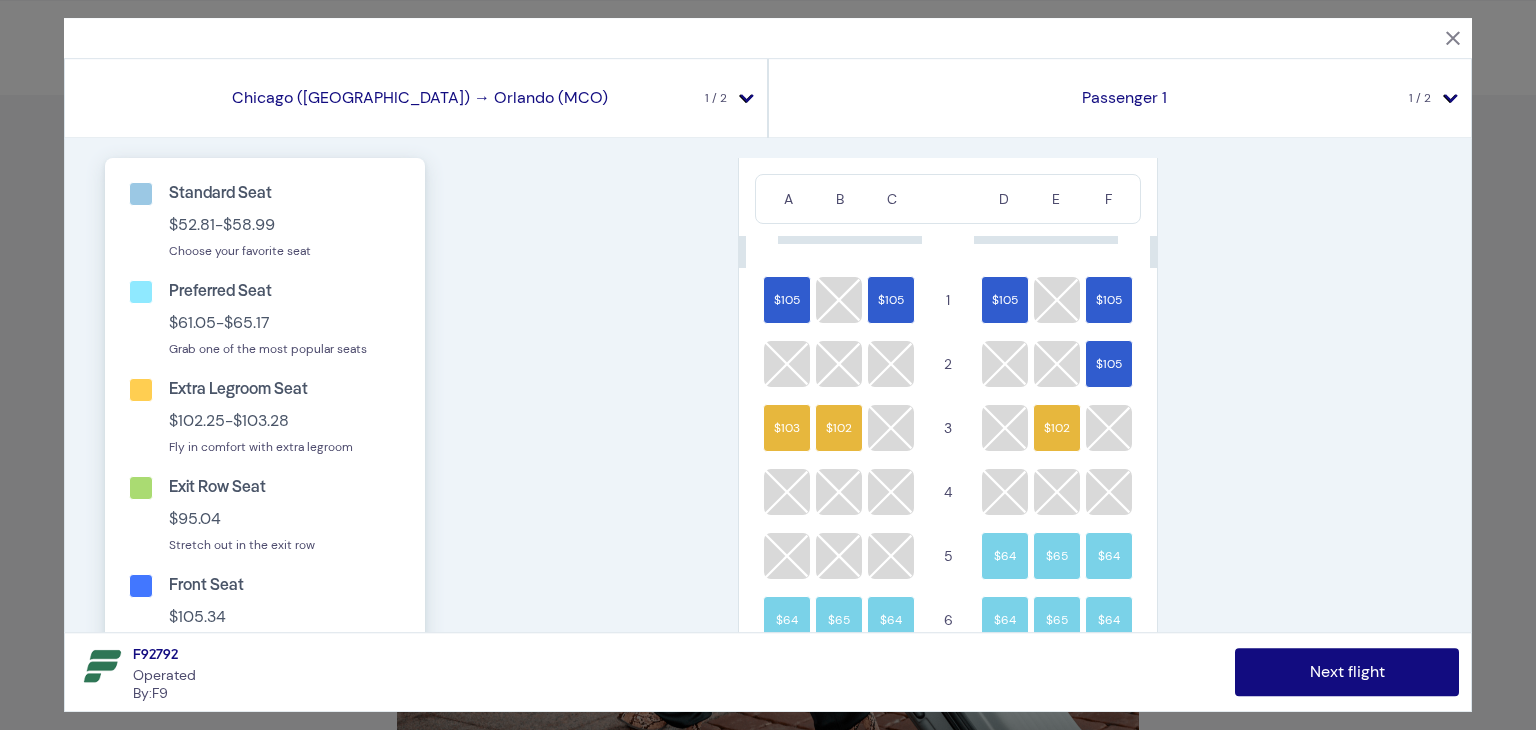 click at bounding box center [1453, 38] 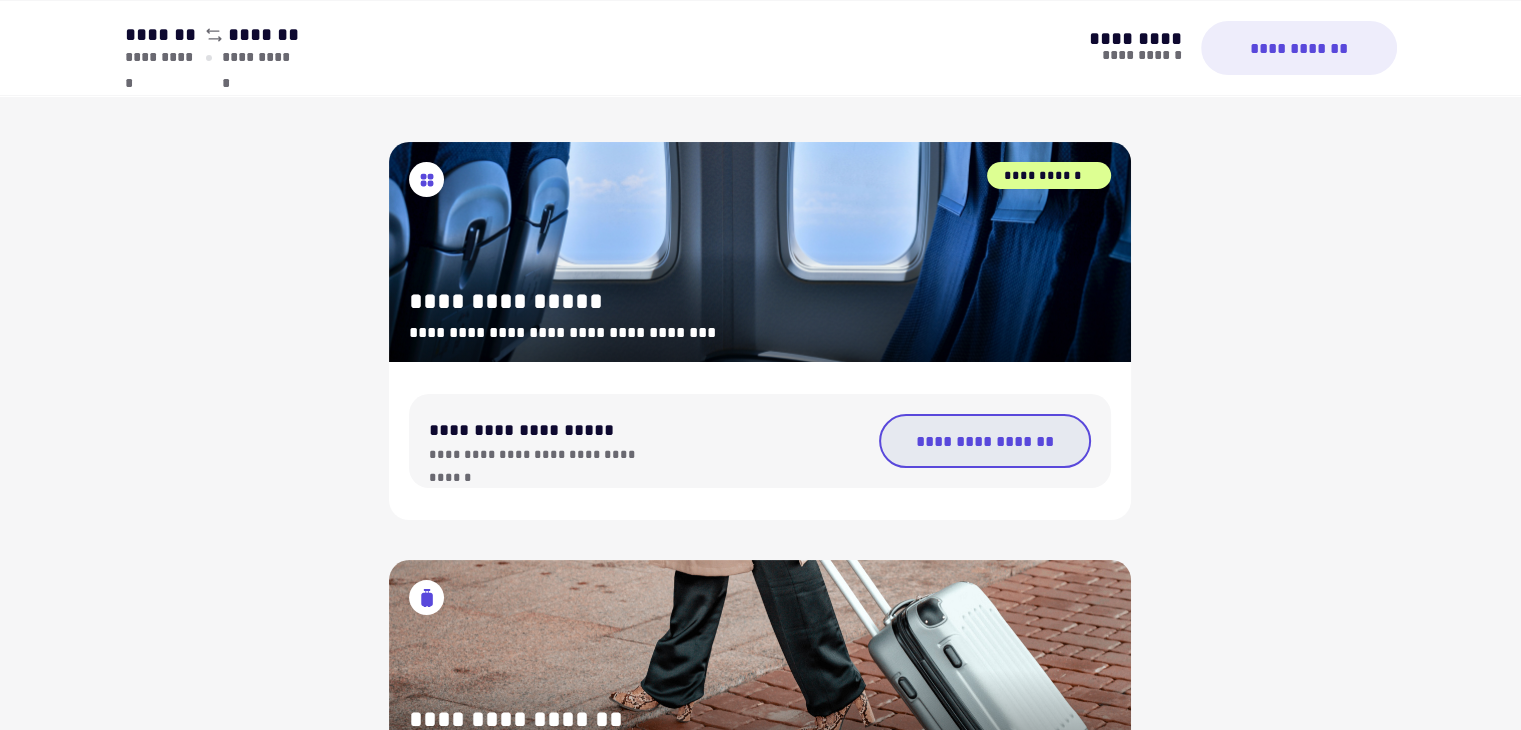click on "**********" at bounding box center [985, 441] 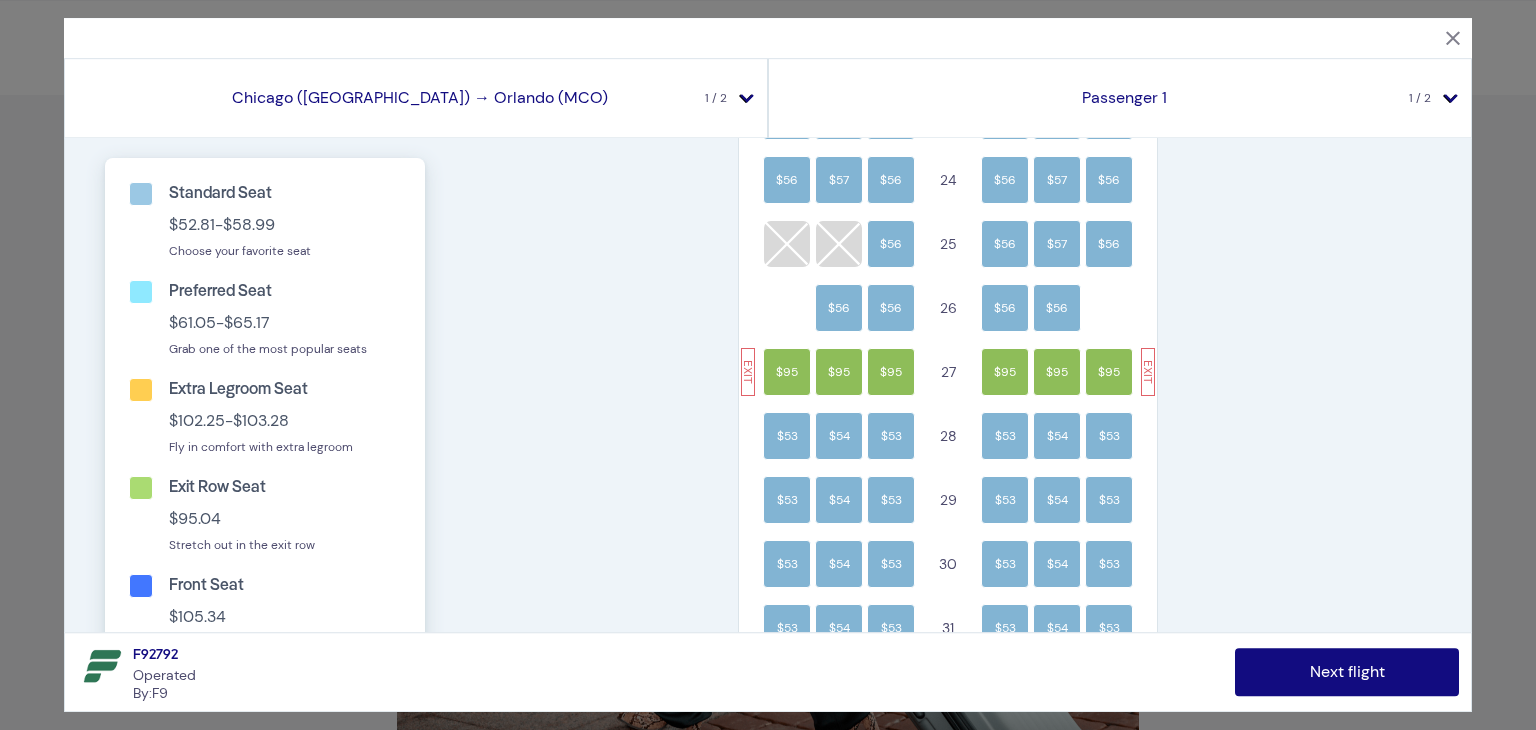 scroll, scrollTop: 1978, scrollLeft: 0, axis: vertical 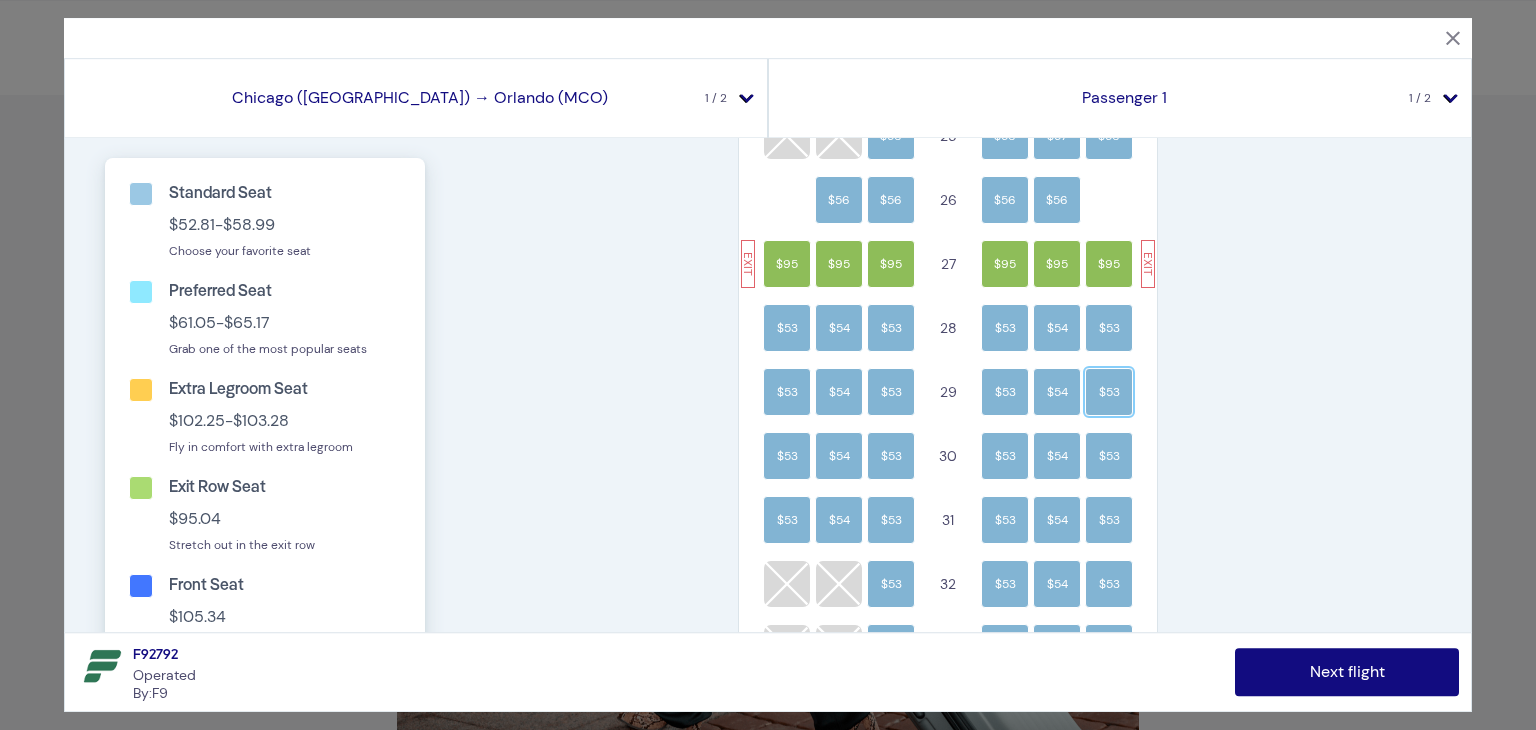 click on "$53" at bounding box center [1109, 392] 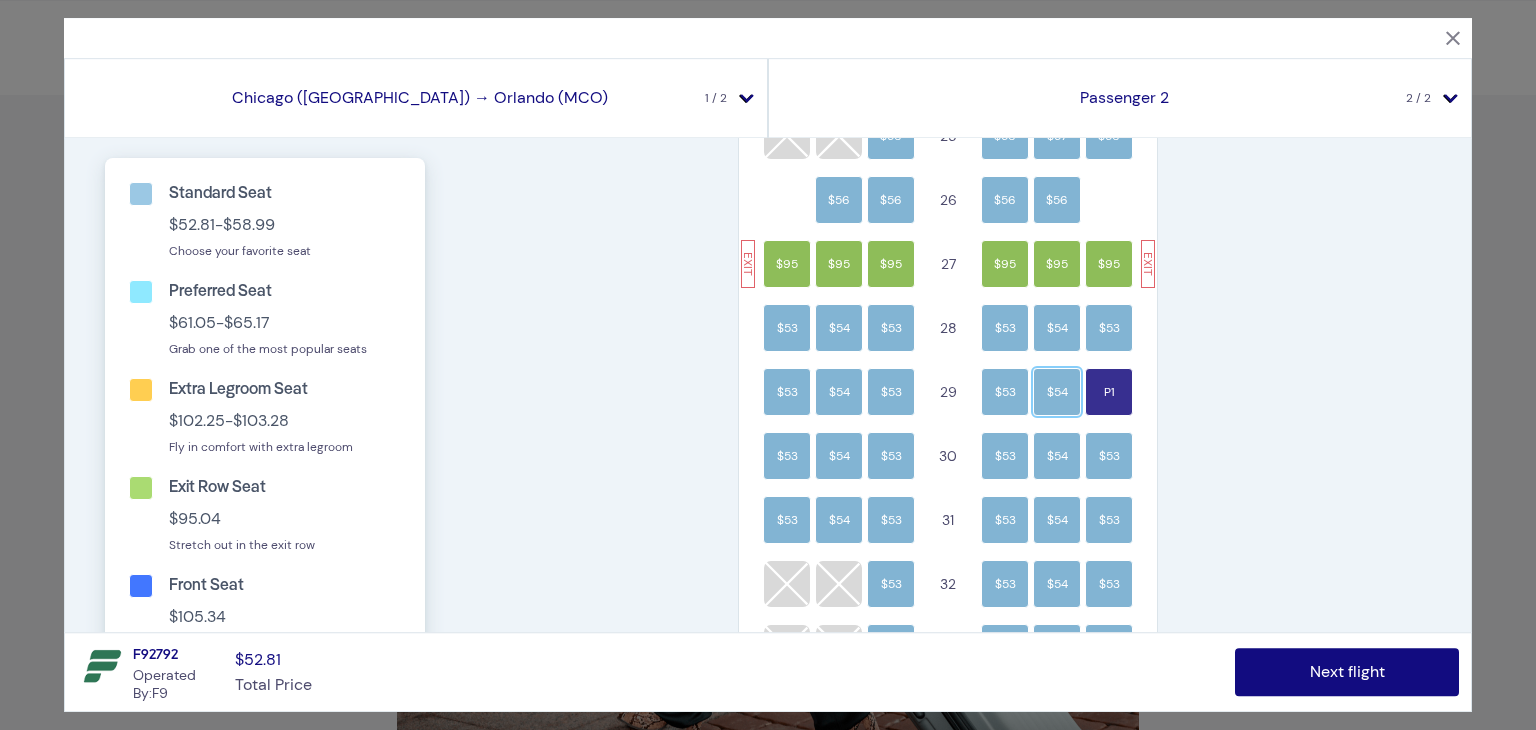 click on "$54" at bounding box center (1057, 392) 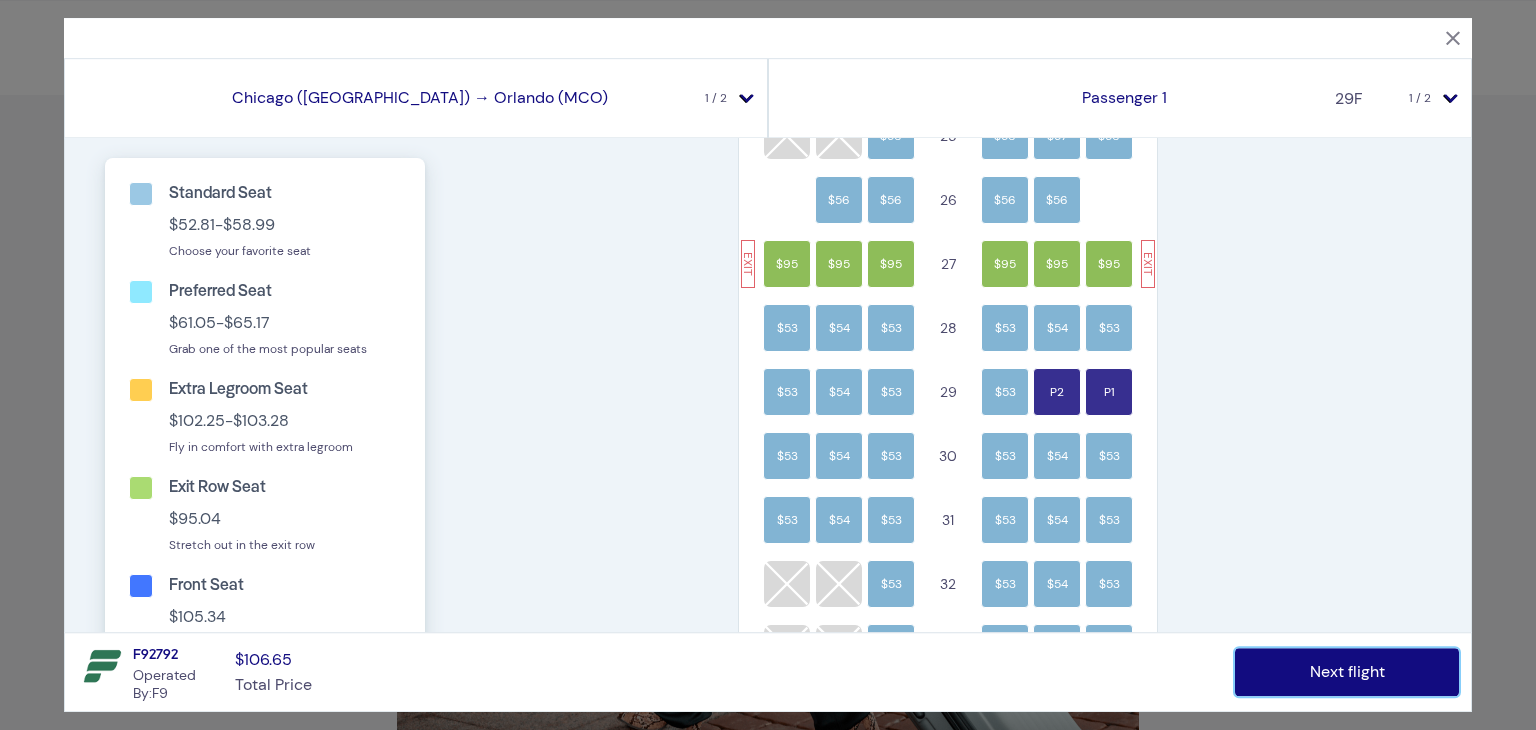 click on "Next flight" at bounding box center [1347, 672] 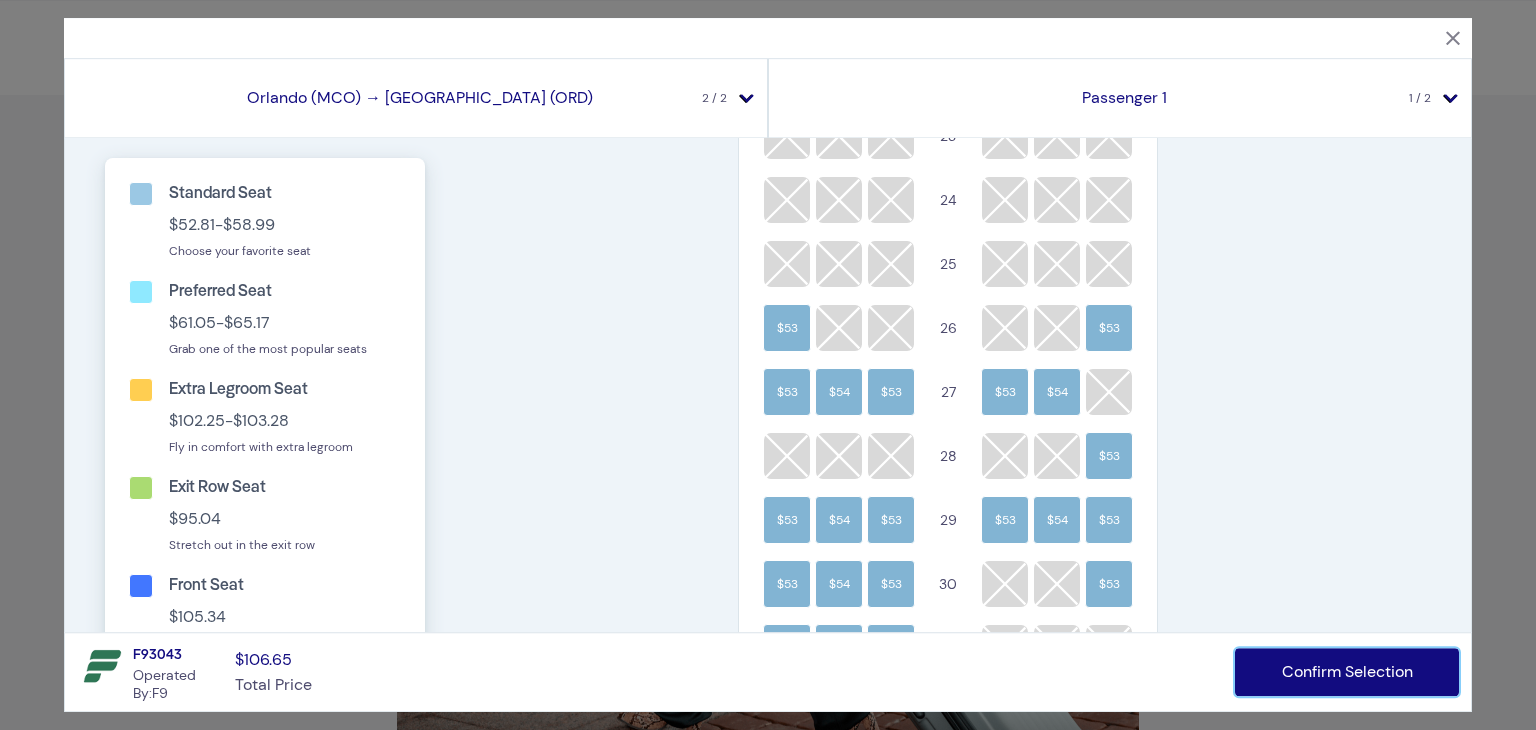 scroll, scrollTop: 0, scrollLeft: 0, axis: both 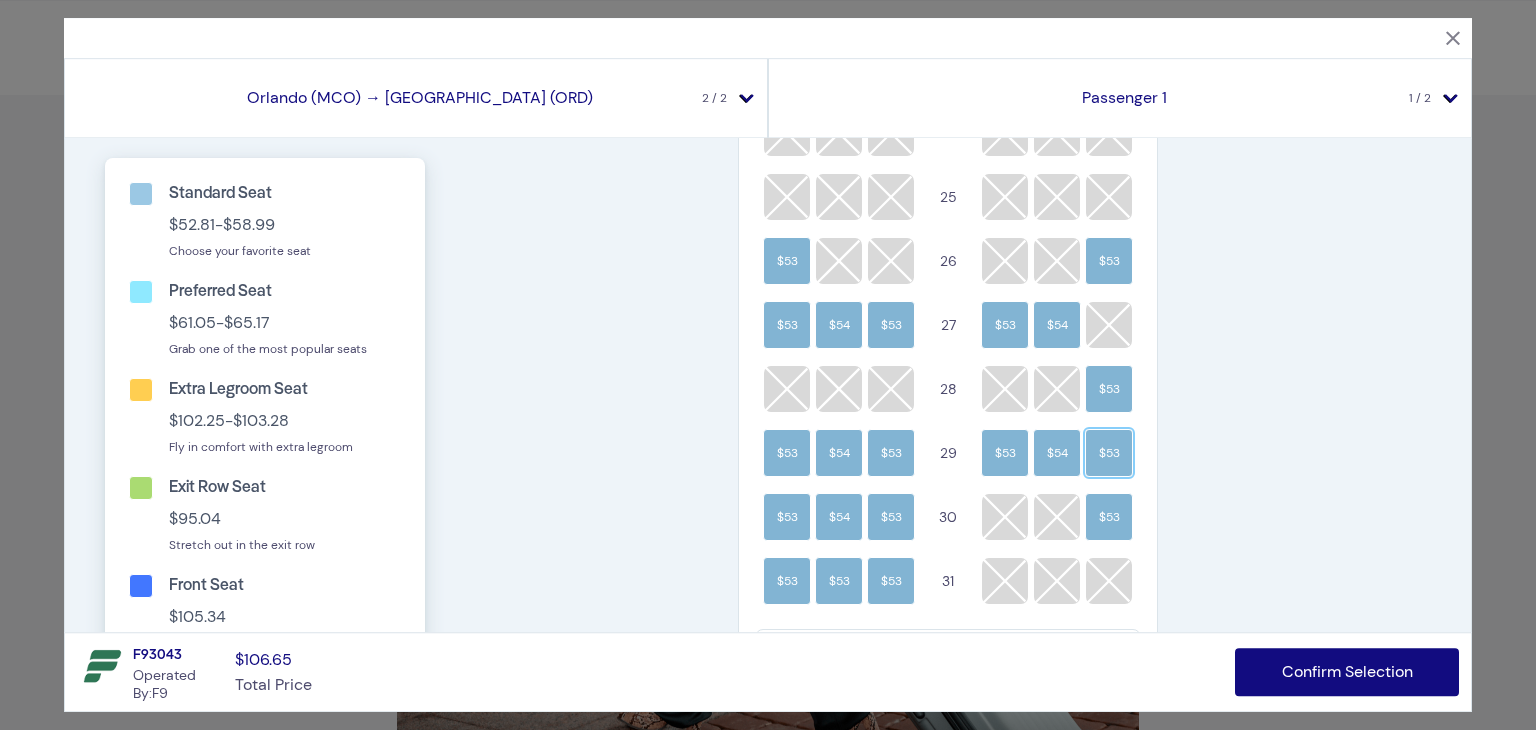 click on "$53" at bounding box center [1109, 453] 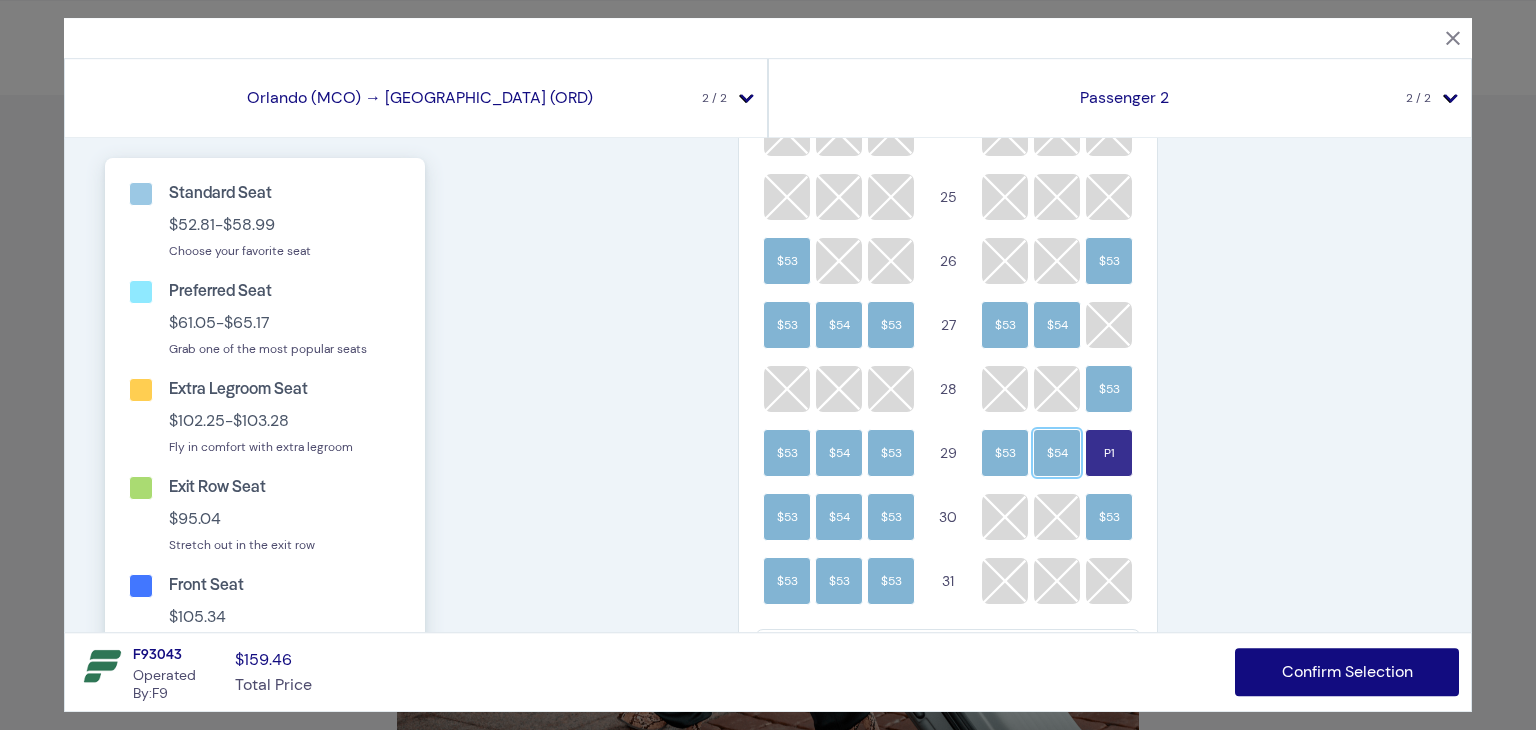click on "$54" at bounding box center [1057, 453] 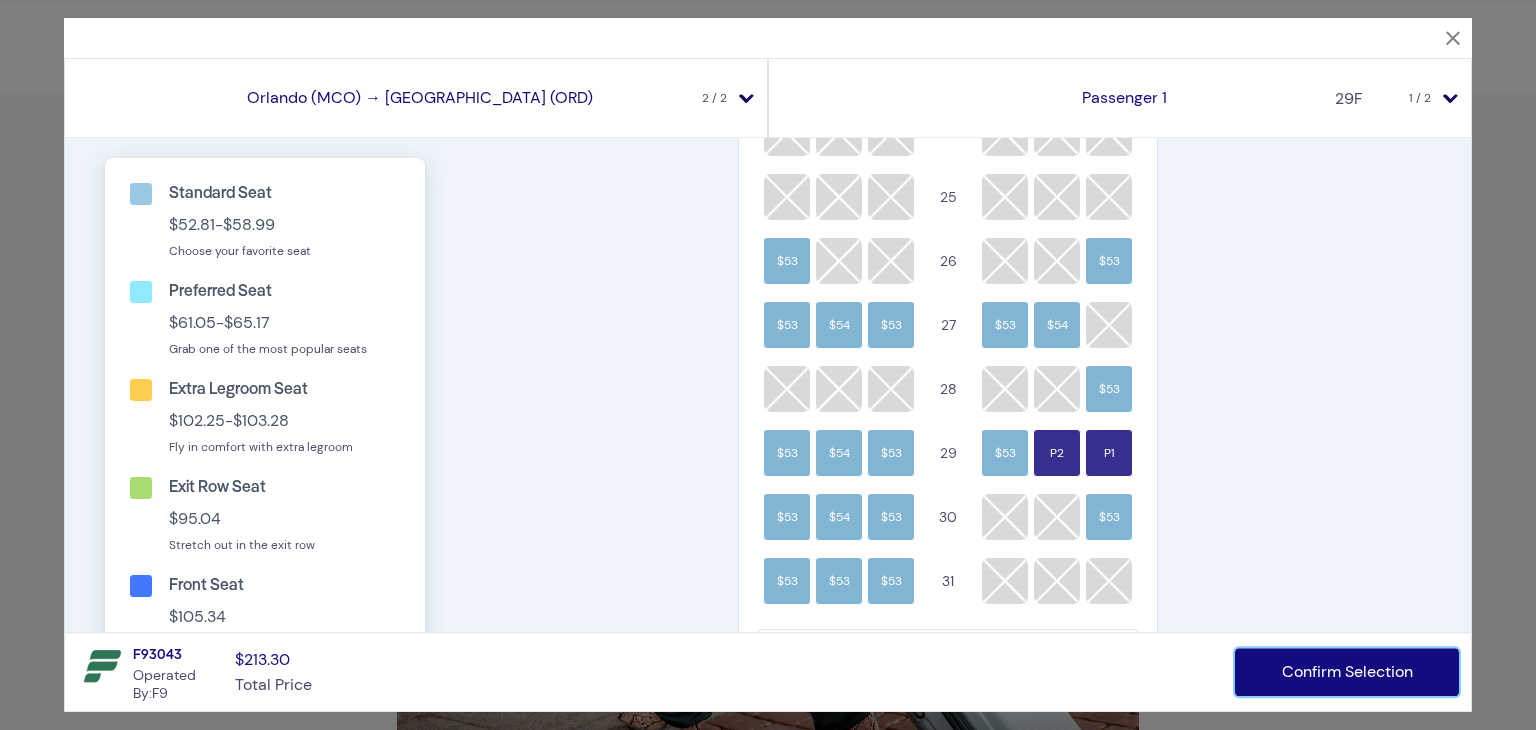 click on "Confirm Selection" at bounding box center [1347, 672] 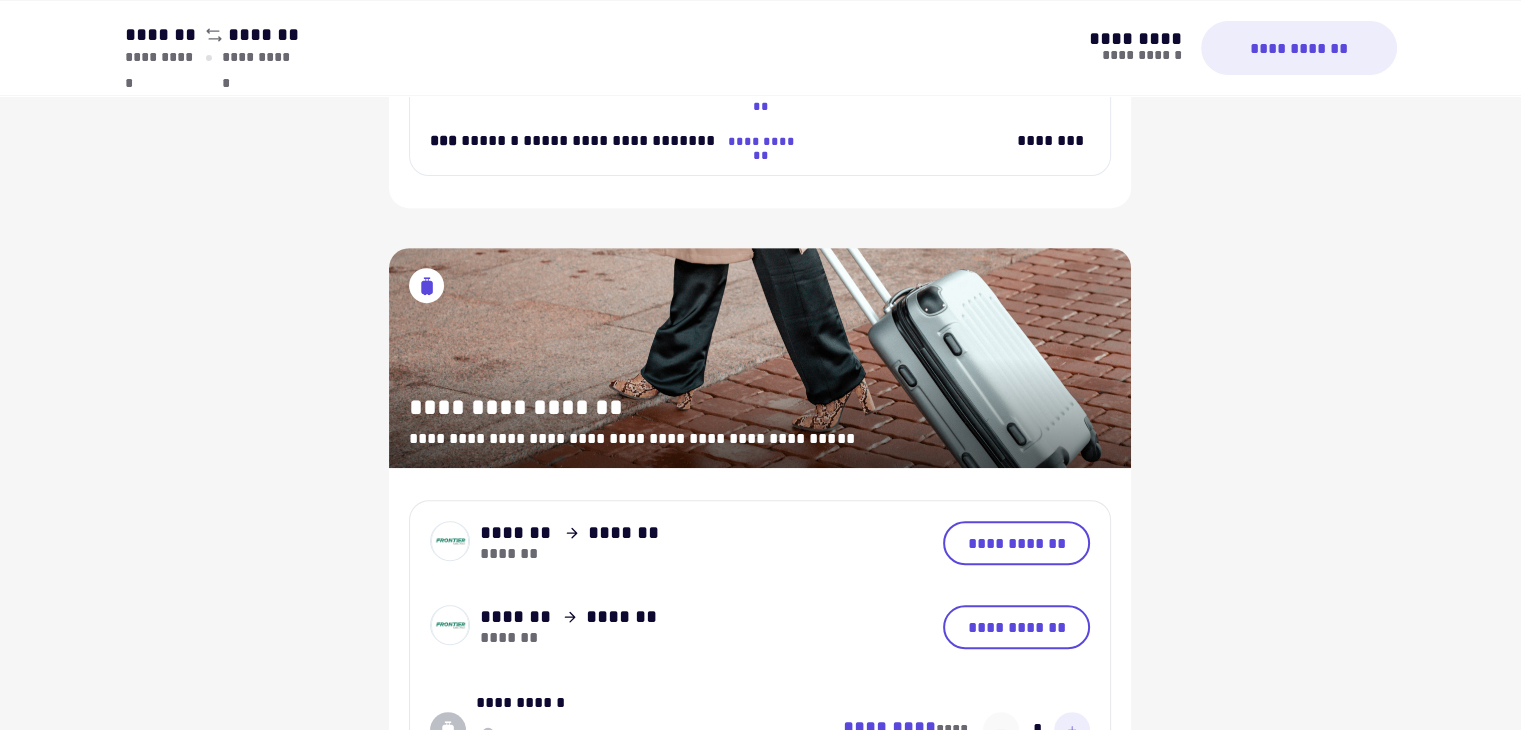 scroll, scrollTop: 828, scrollLeft: 0, axis: vertical 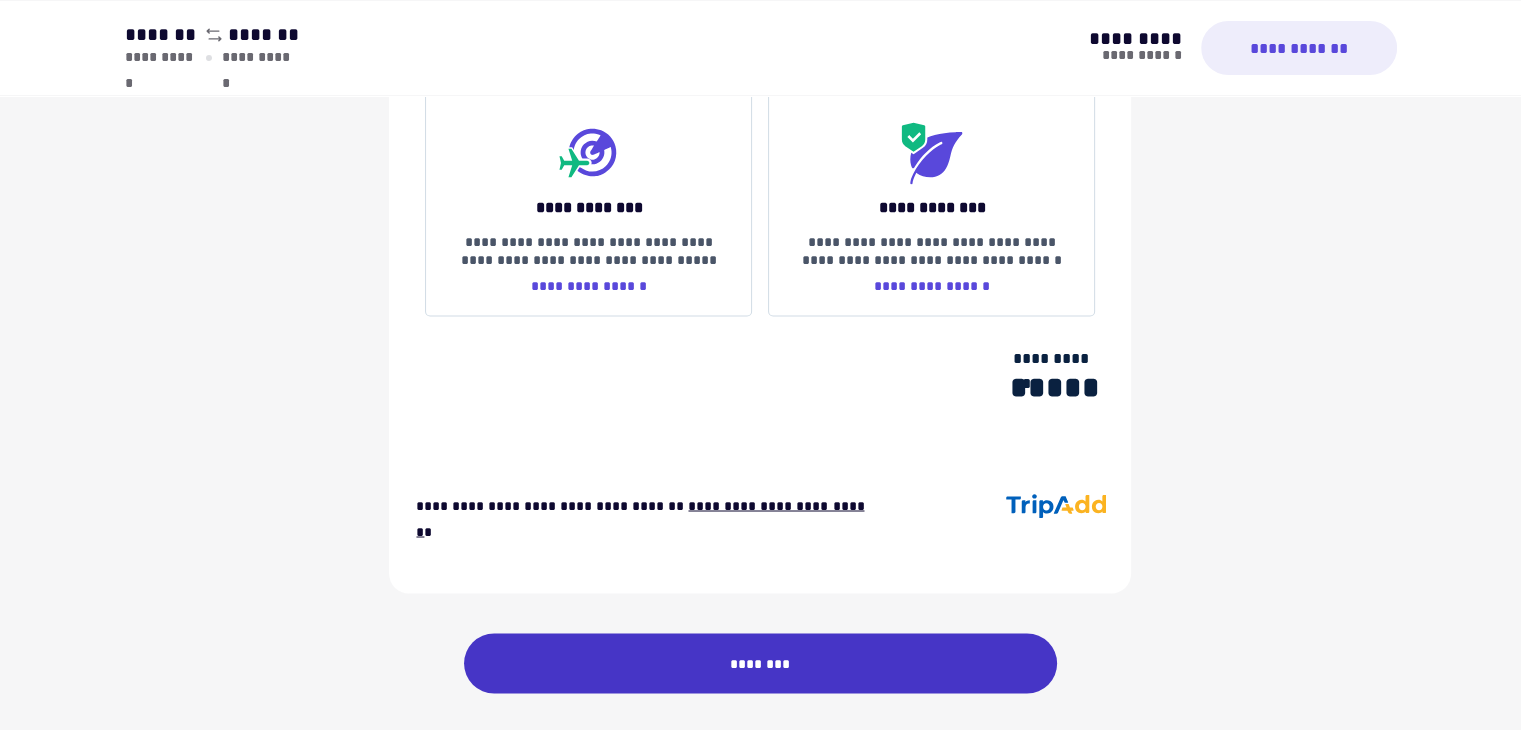 click on "********" at bounding box center (761, 663) 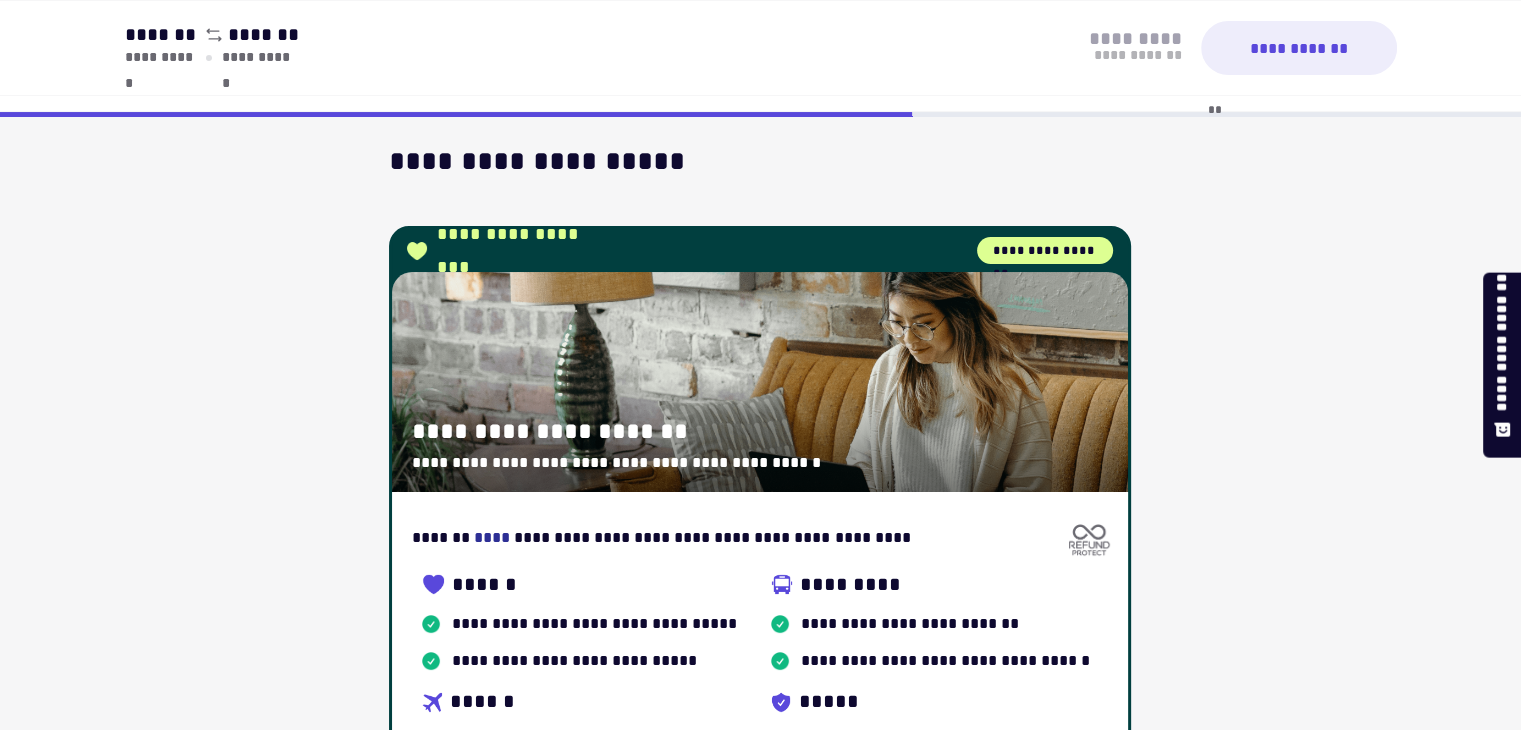 scroll, scrollTop: 0, scrollLeft: 0, axis: both 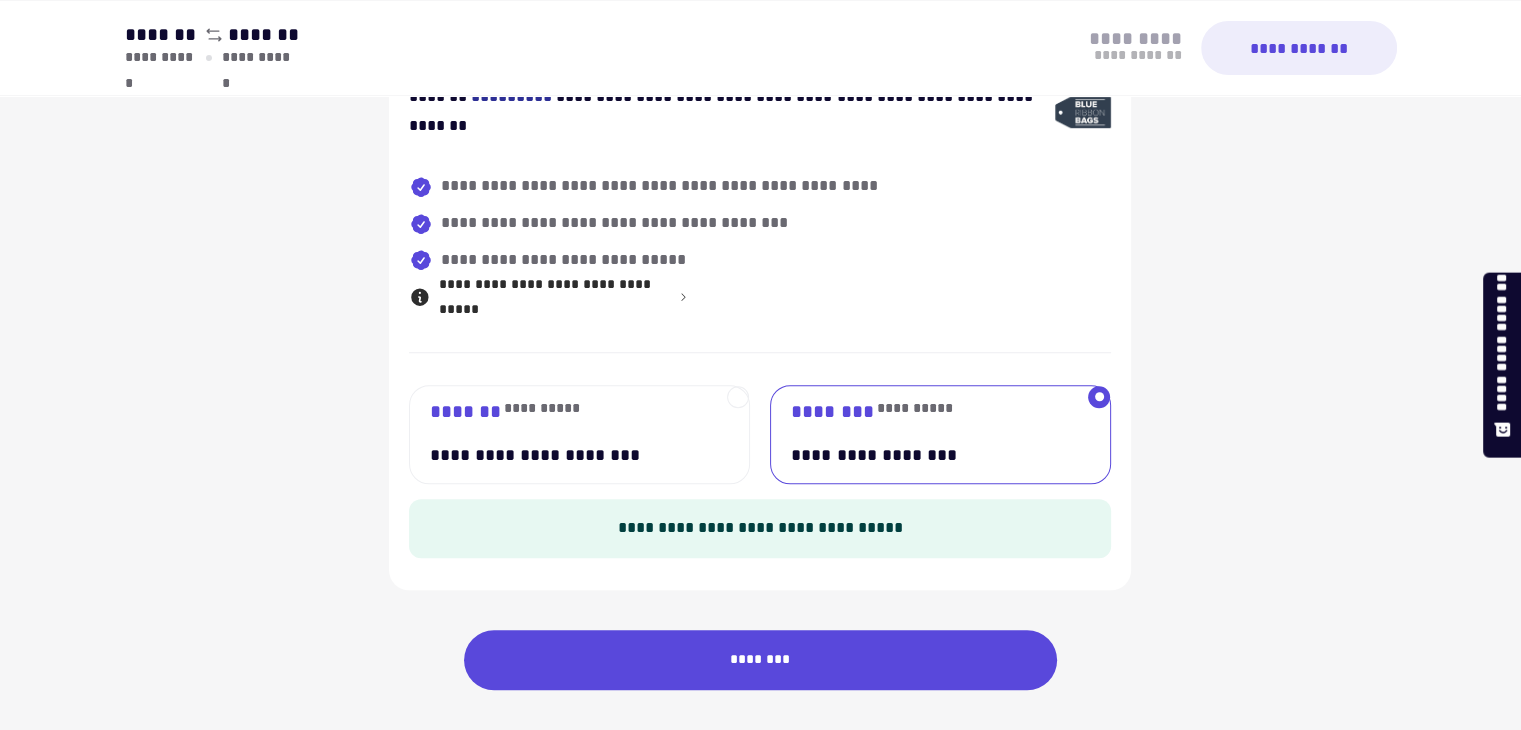 click on "**********" at bounding box center (563, 455) 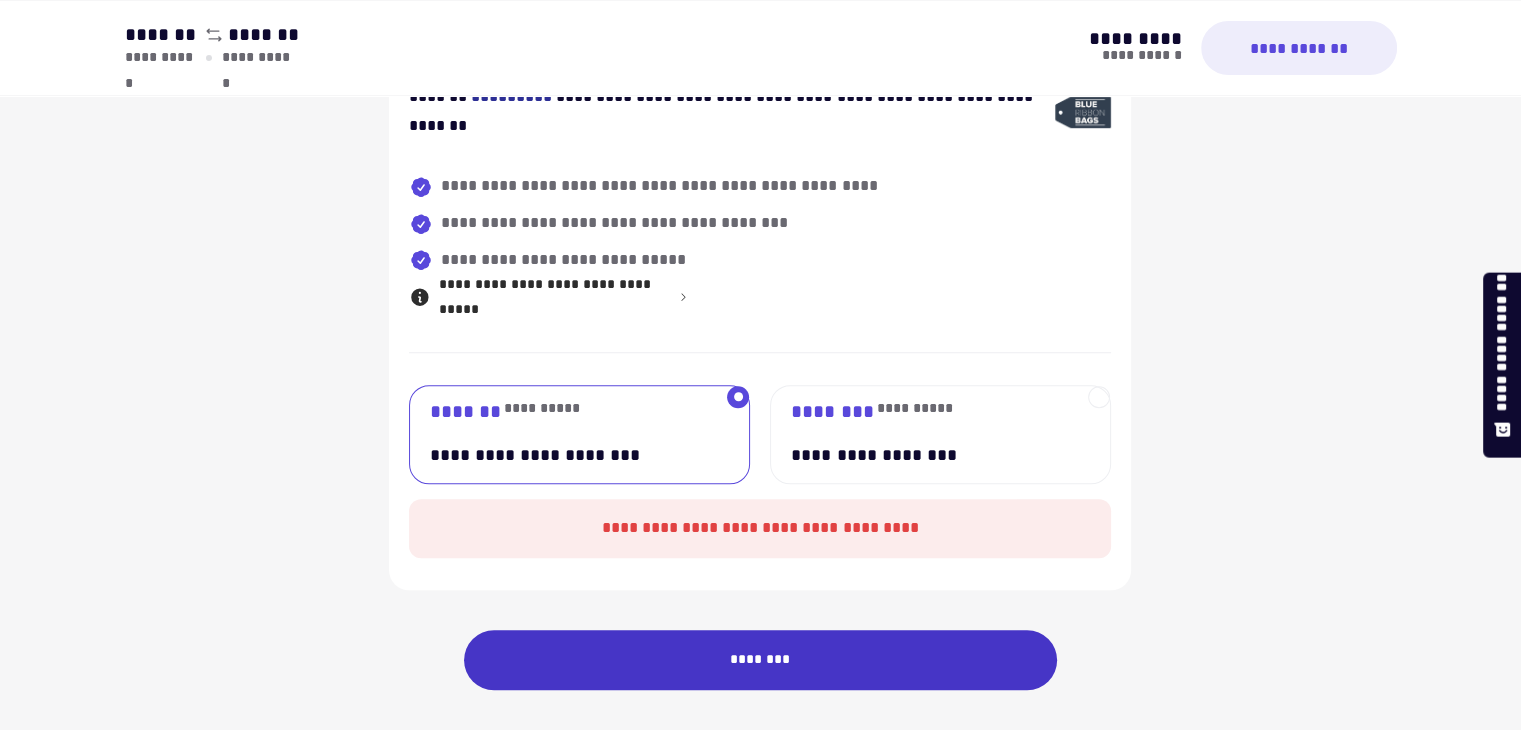 click on "********" at bounding box center (761, 660) 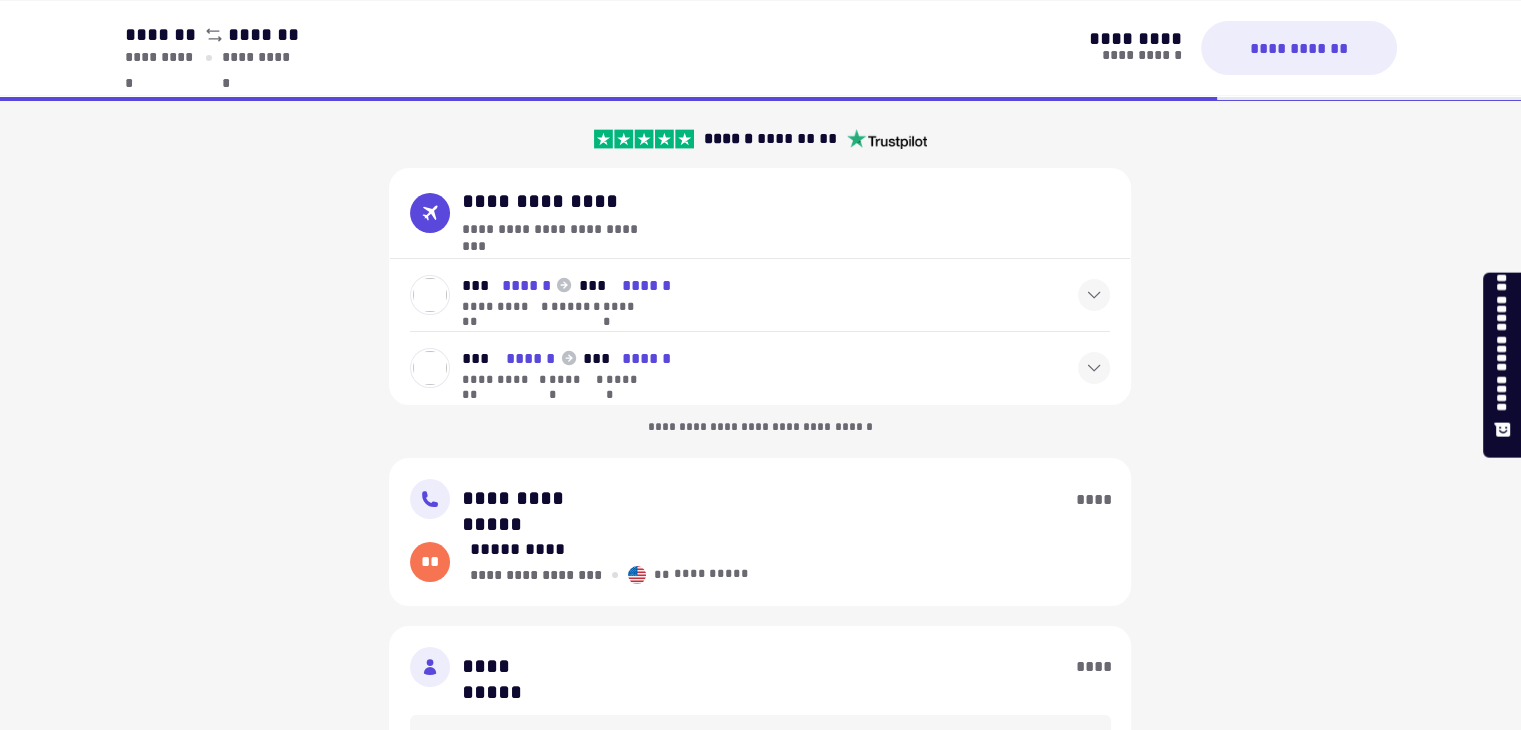 scroll, scrollTop: 0, scrollLeft: 0, axis: both 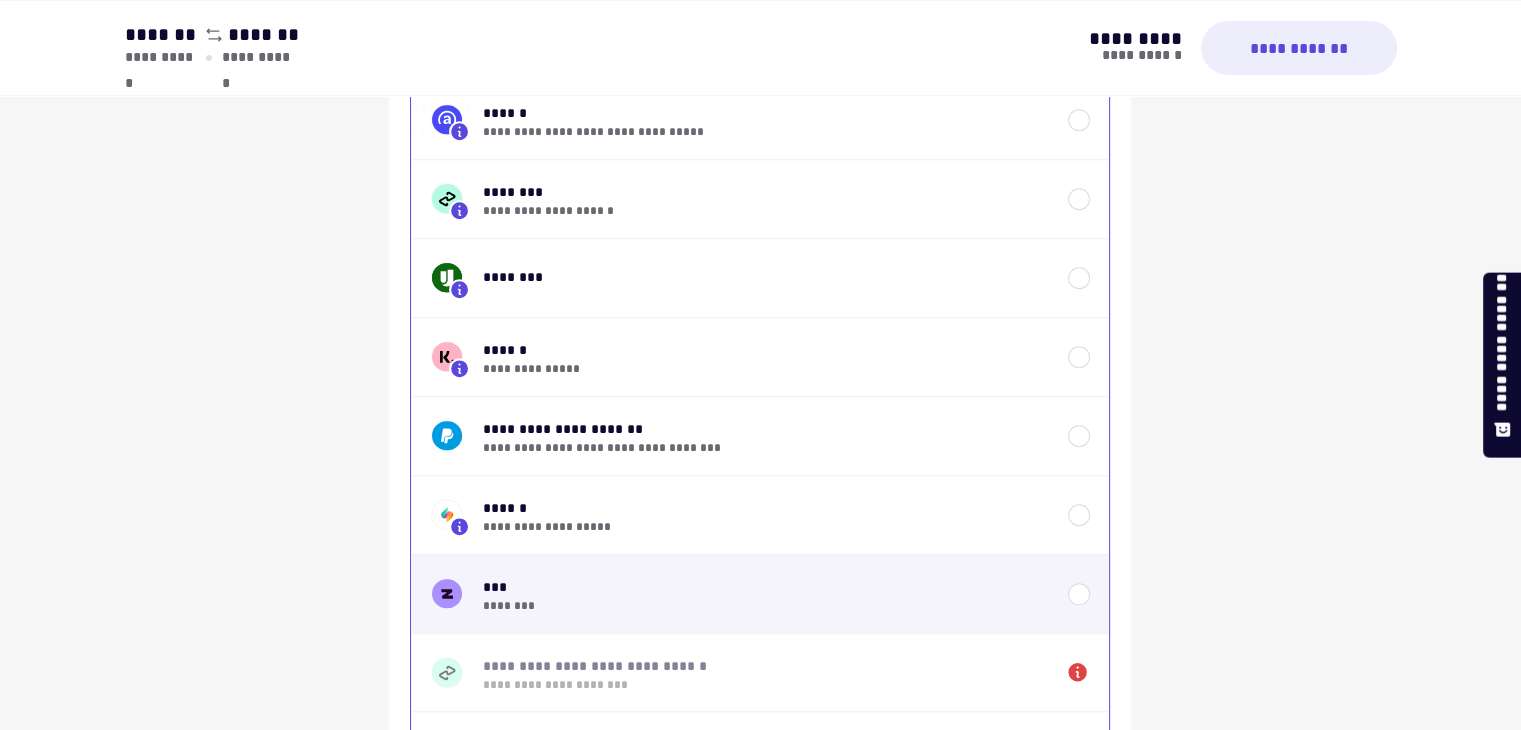 click at bounding box center [1079, 594] 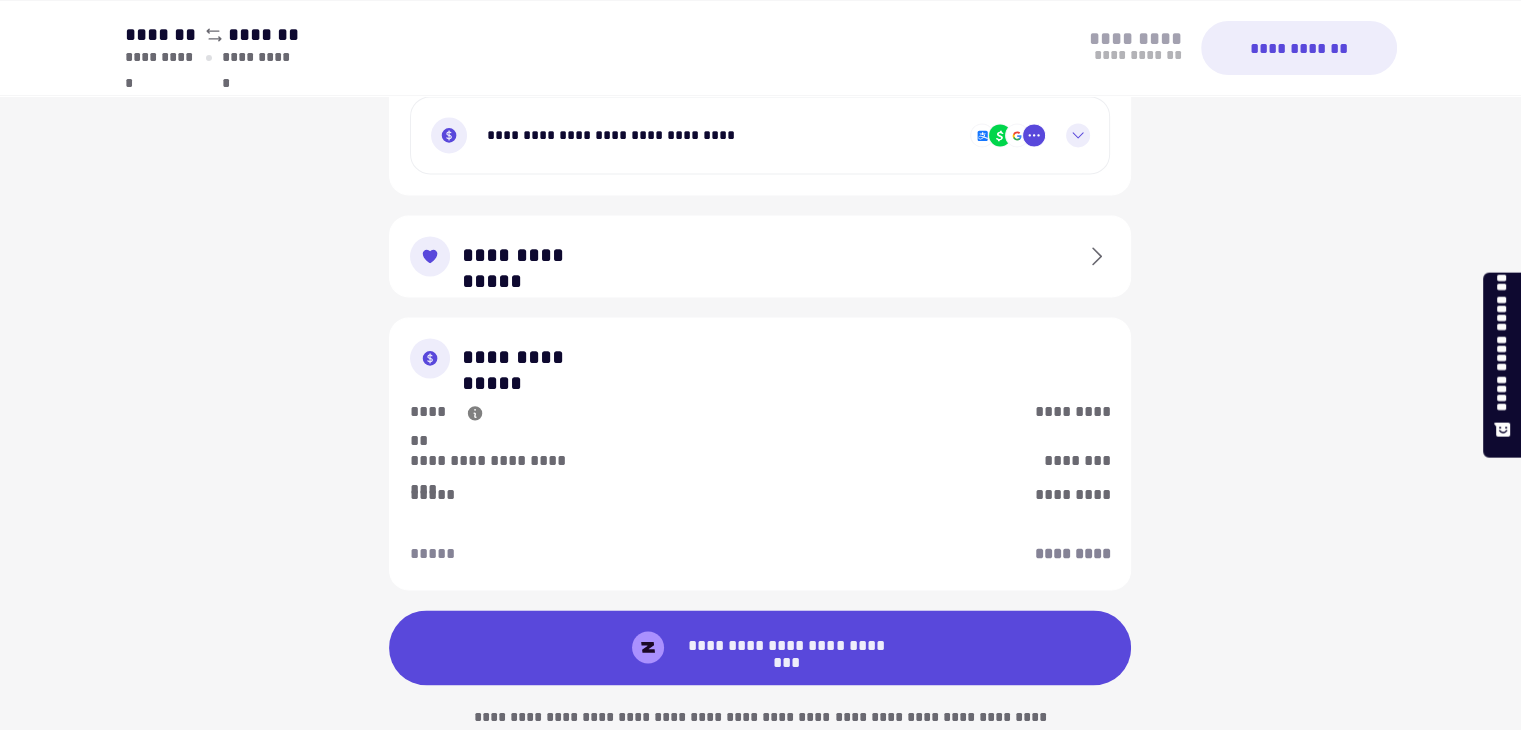 scroll, scrollTop: 2791, scrollLeft: 0, axis: vertical 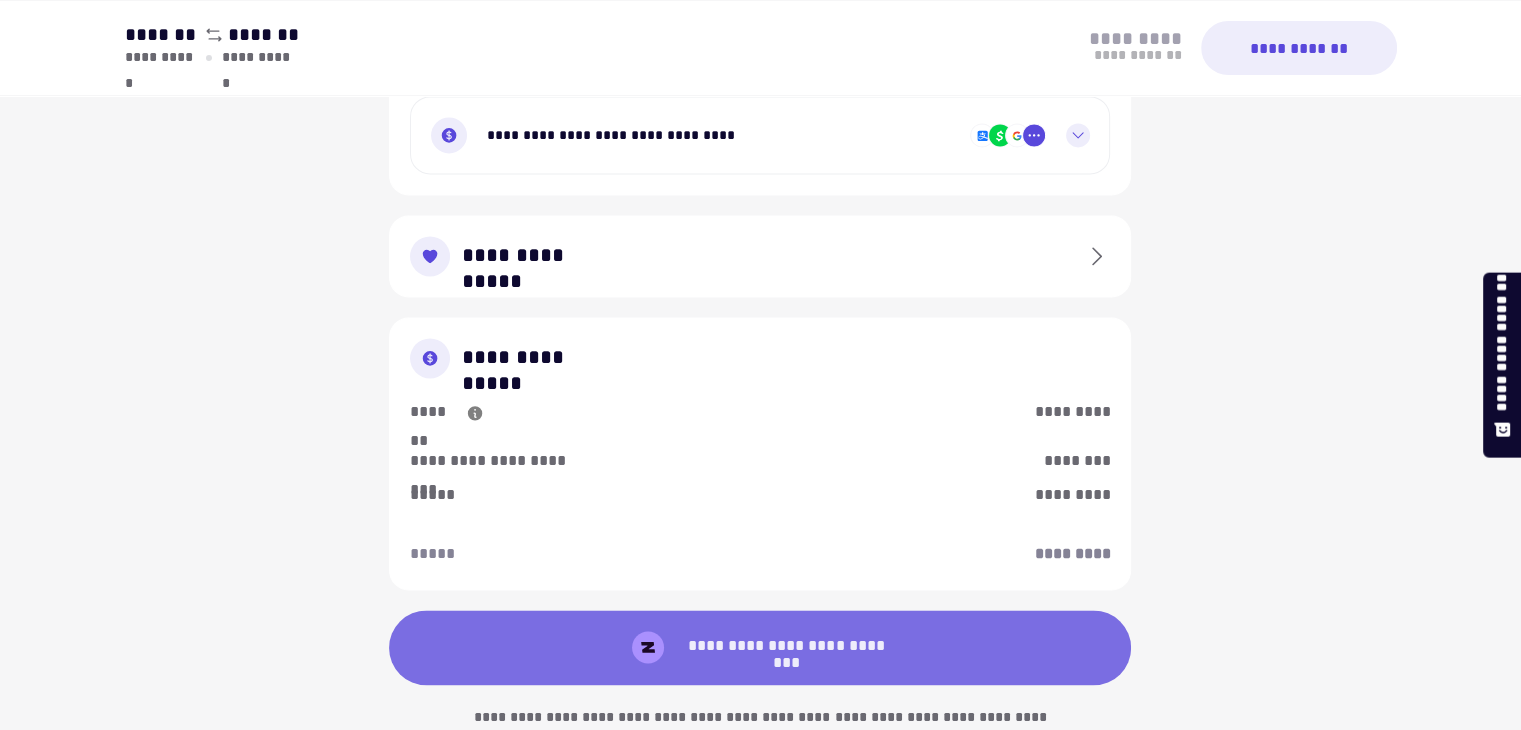 click on "**********" at bounding box center [760, 647] 